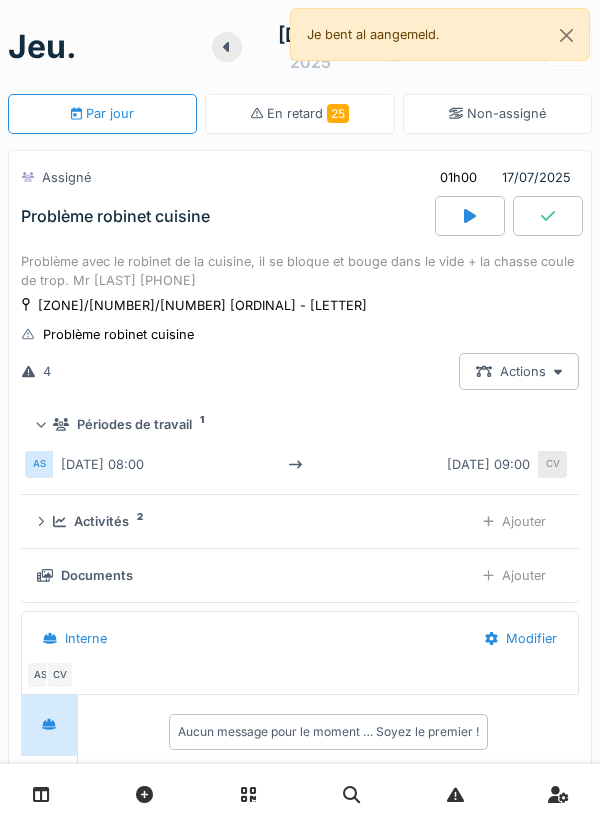 scroll, scrollTop: 0, scrollLeft: 0, axis: both 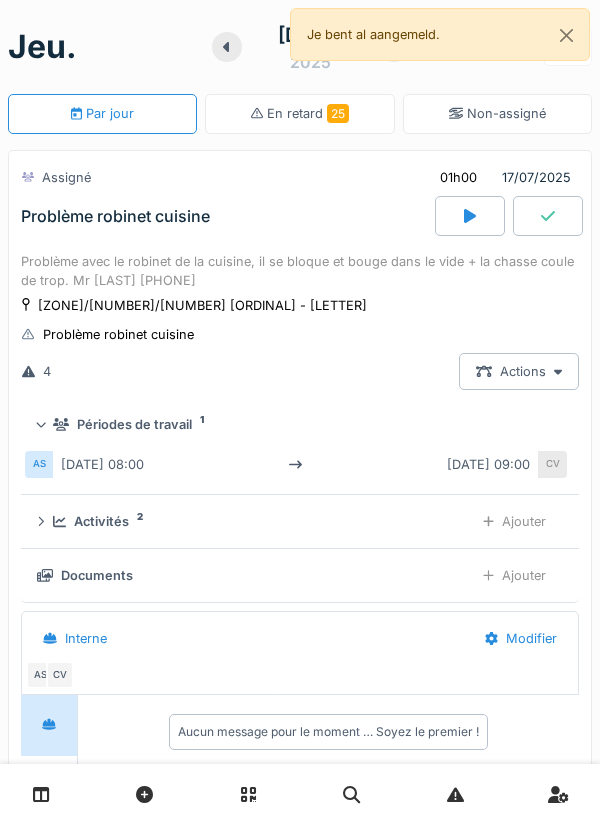 click on "Actions" at bounding box center [519, 371] 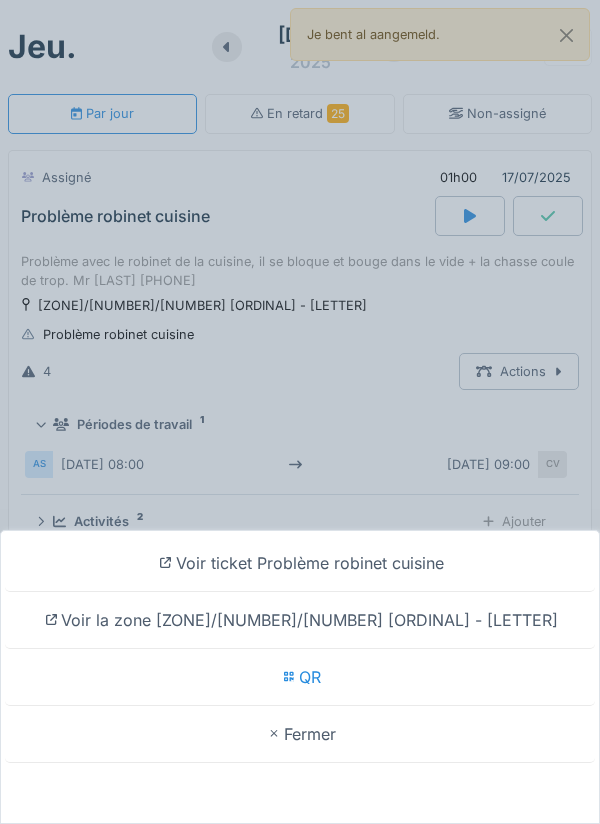 click on "Voir ticket Problème robinet cuisine  Voir la zone josa/123/001 1er - a QR Fermer" at bounding box center (300, 412) 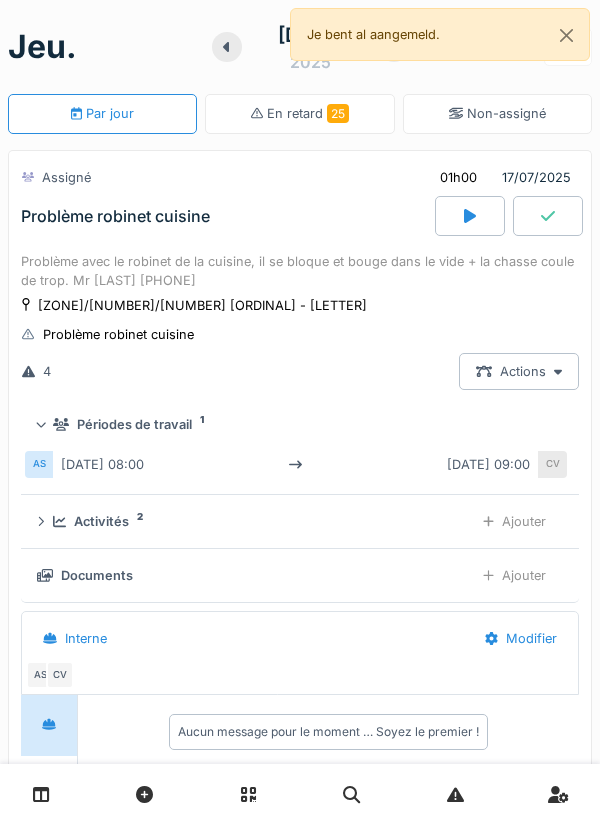 click on "Ajouter" at bounding box center [514, 521] 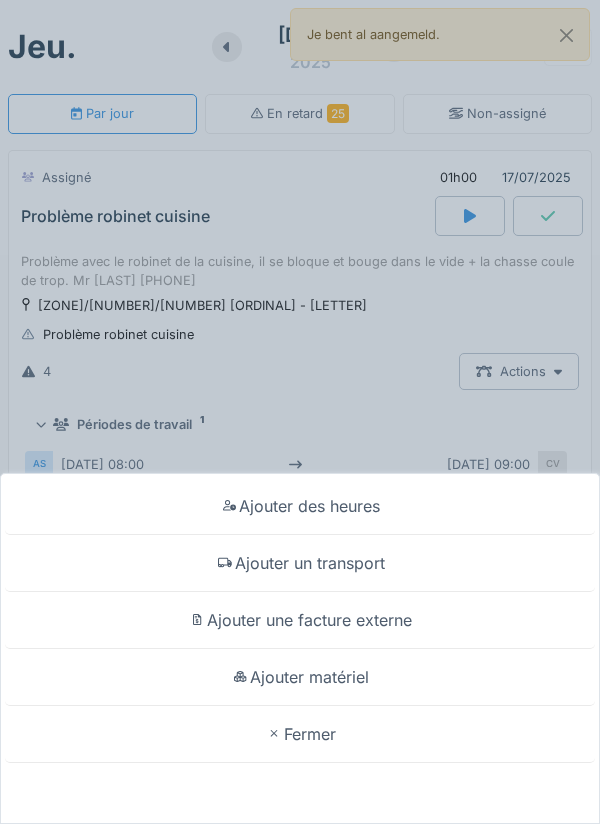 click on "Ajouter des heures Ajouter un transport Ajouter une facture externe Ajouter matériel Fermer" at bounding box center [300, 412] 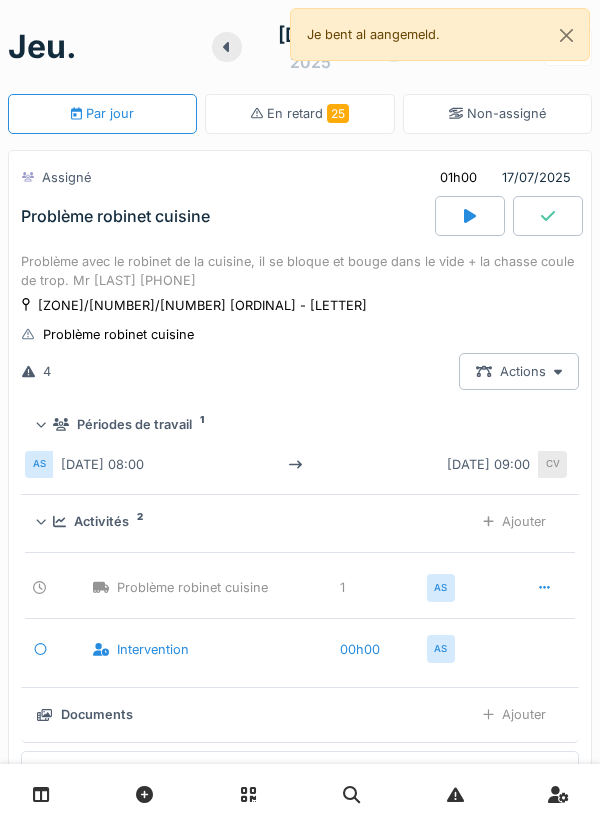 click on "Ajouter" at bounding box center (514, 521) 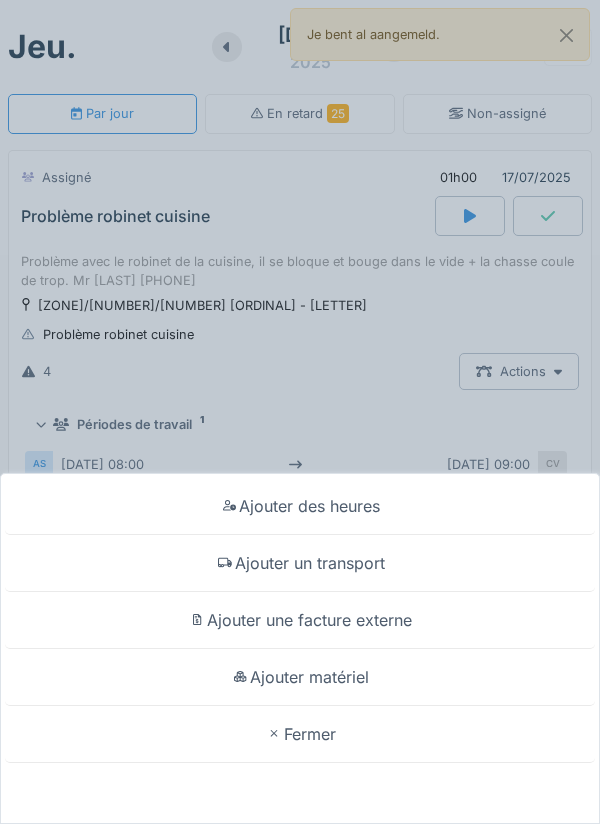click on "Ajouter matériel" at bounding box center (300, 677) 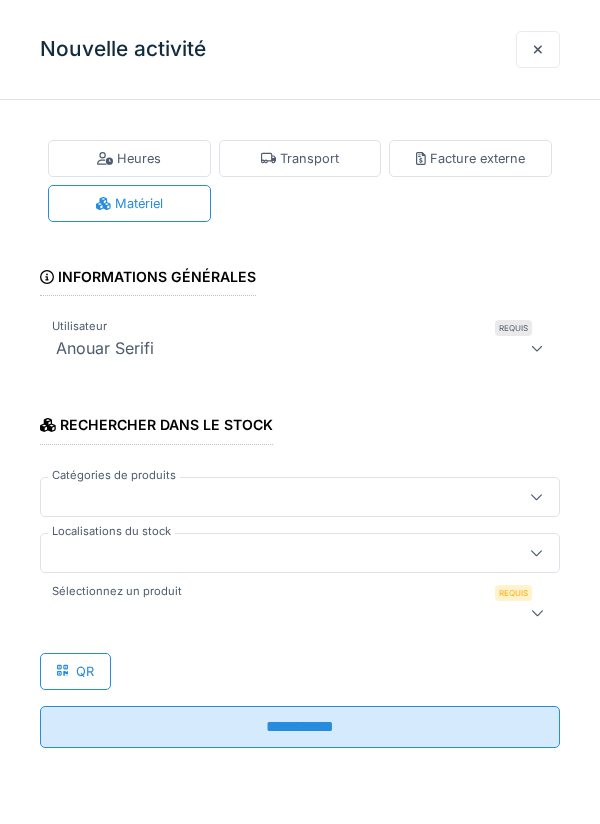 click at bounding box center [274, 553] 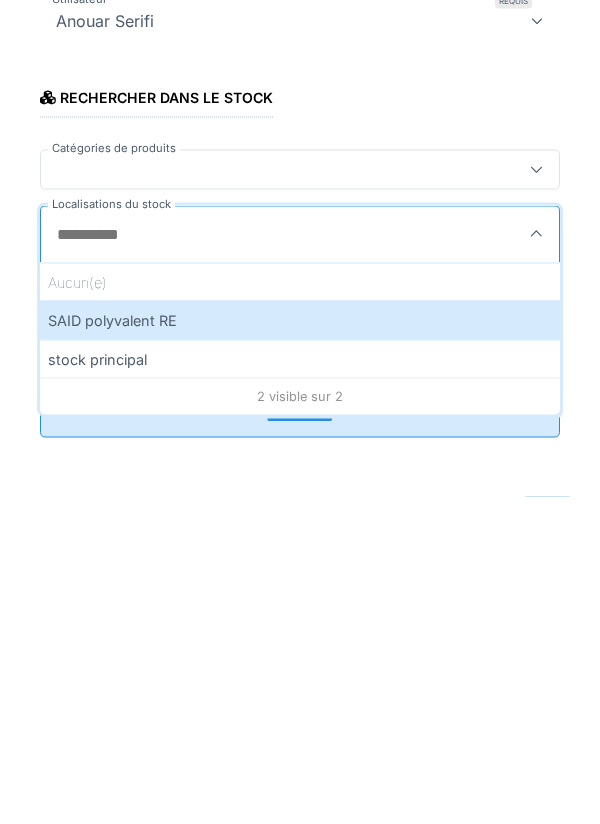 click on "SAID polyvalent RE" at bounding box center [300, 647] 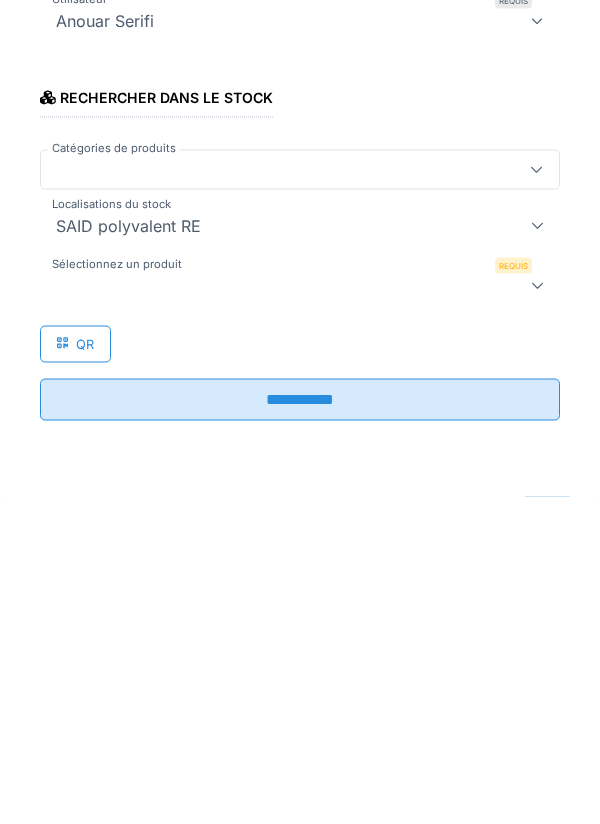 type on "***" 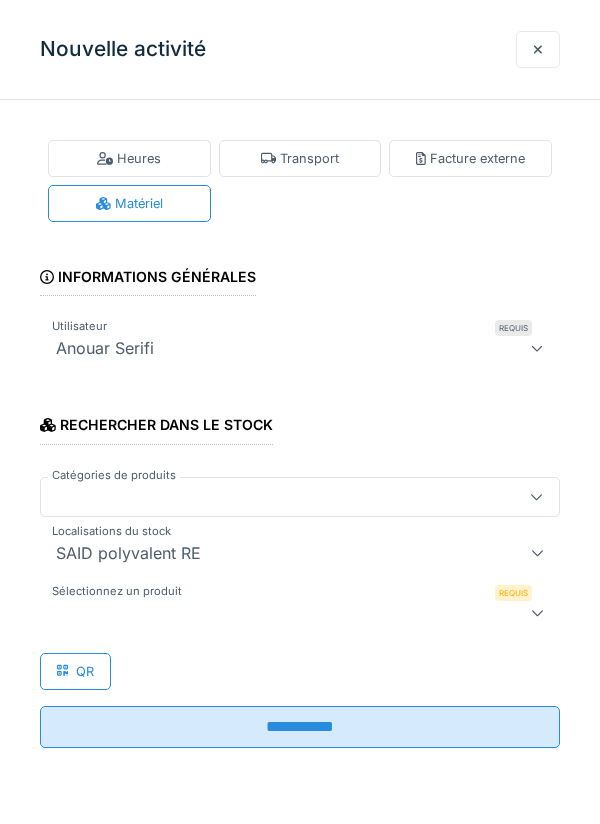 click at bounding box center [274, 613] 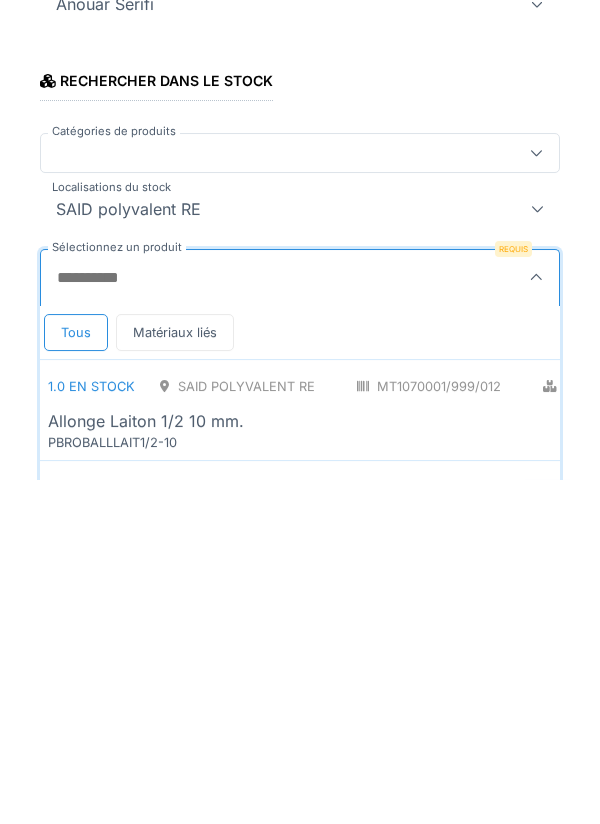 scroll, scrollTop: 1, scrollLeft: 0, axis: vertical 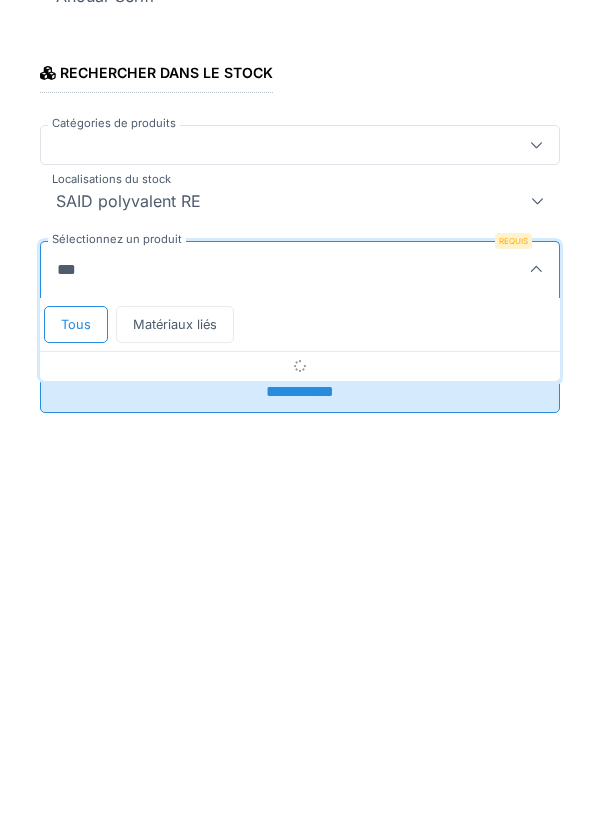 type on "****" 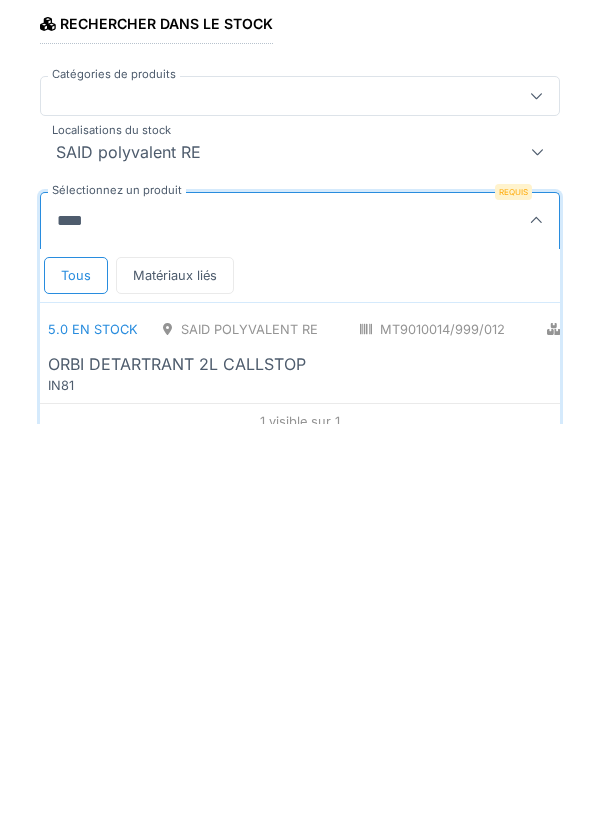 scroll, scrollTop: 20, scrollLeft: 0, axis: vertical 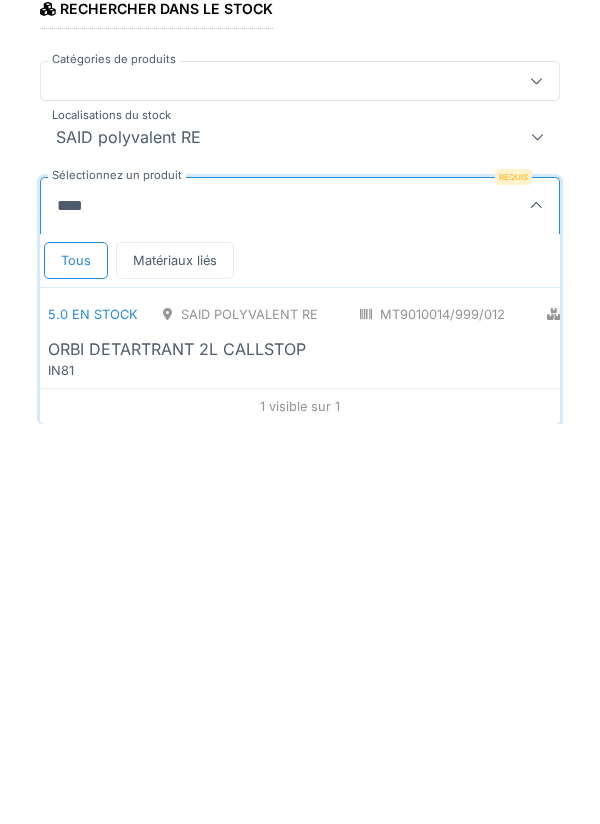 click on "ORBI DETARTRANT 2L CALLSTOP" at bounding box center [434, 749] 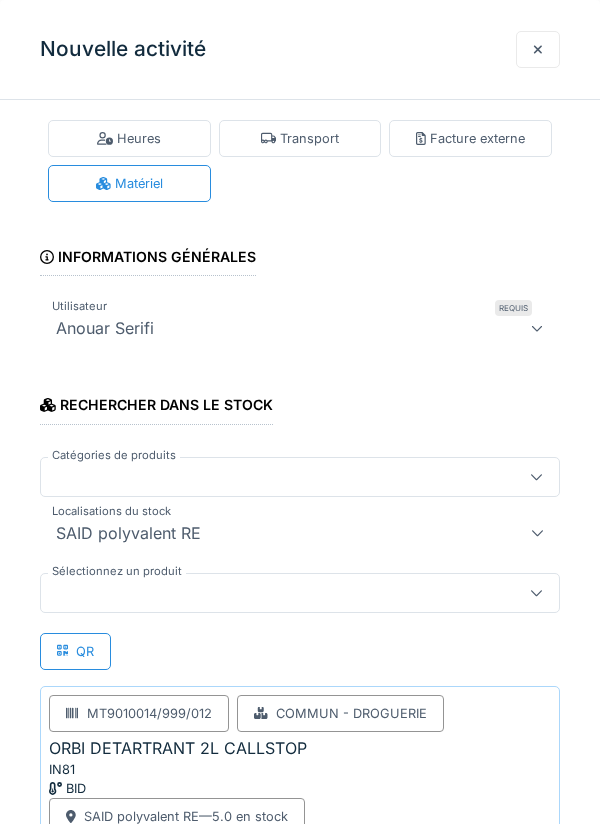 click at bounding box center [274, 593] 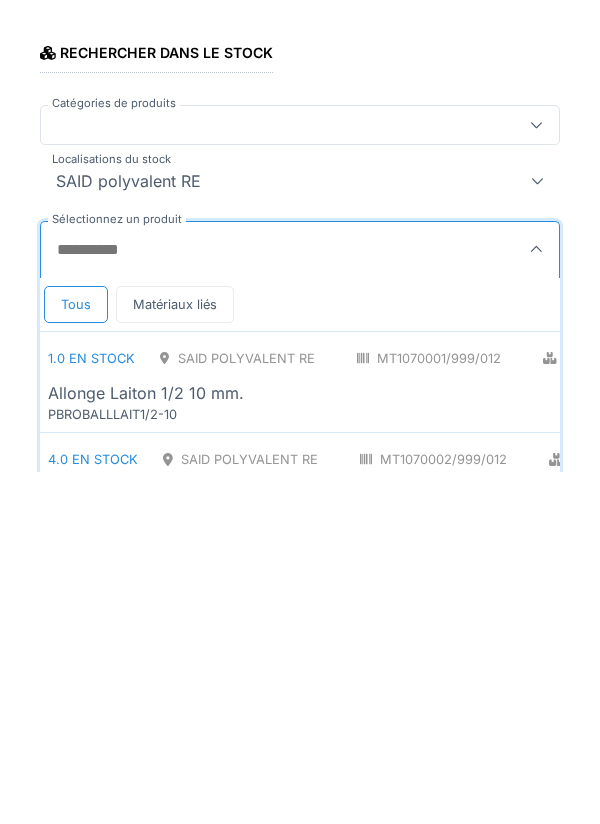 scroll, scrollTop: 37, scrollLeft: 0, axis: vertical 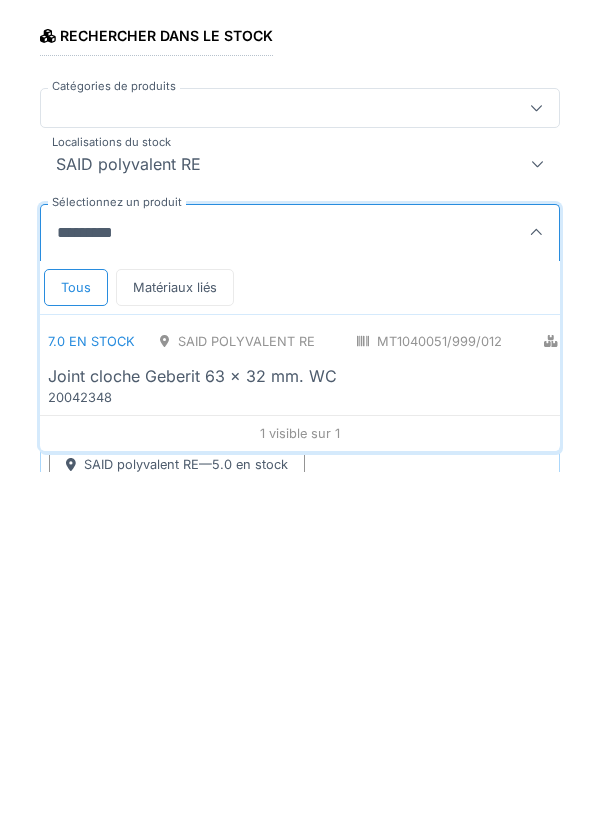 type on "**********" 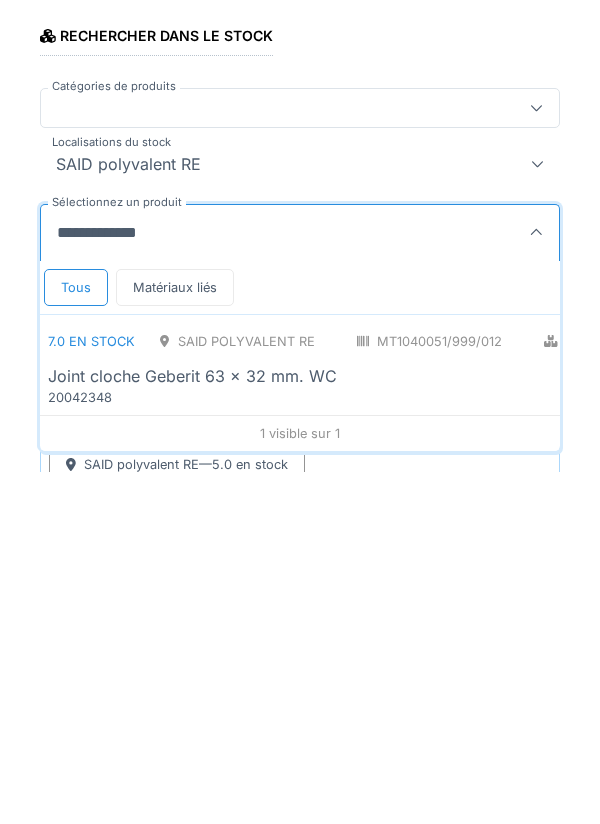click on "Joint cloche Geberit 63 x 32 mm. WC" at bounding box center (477, 728) 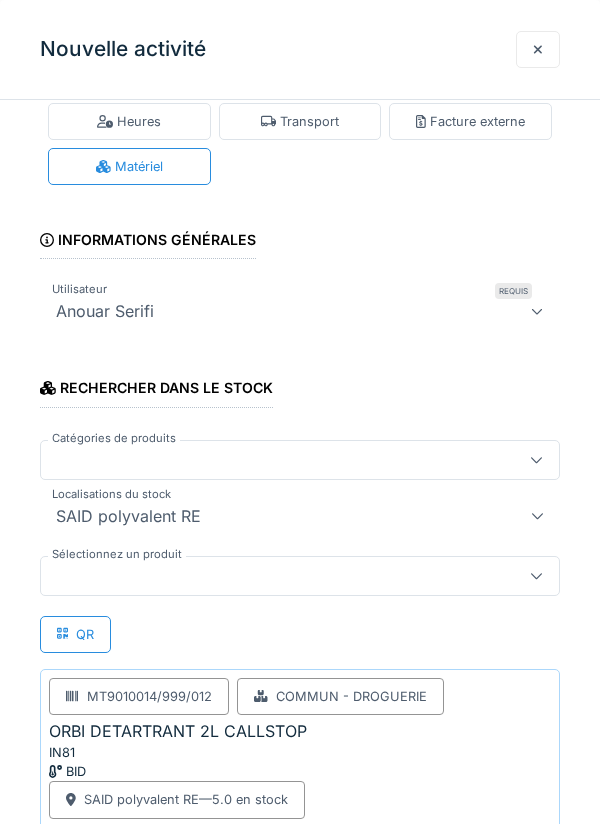 click at bounding box center (274, 576) 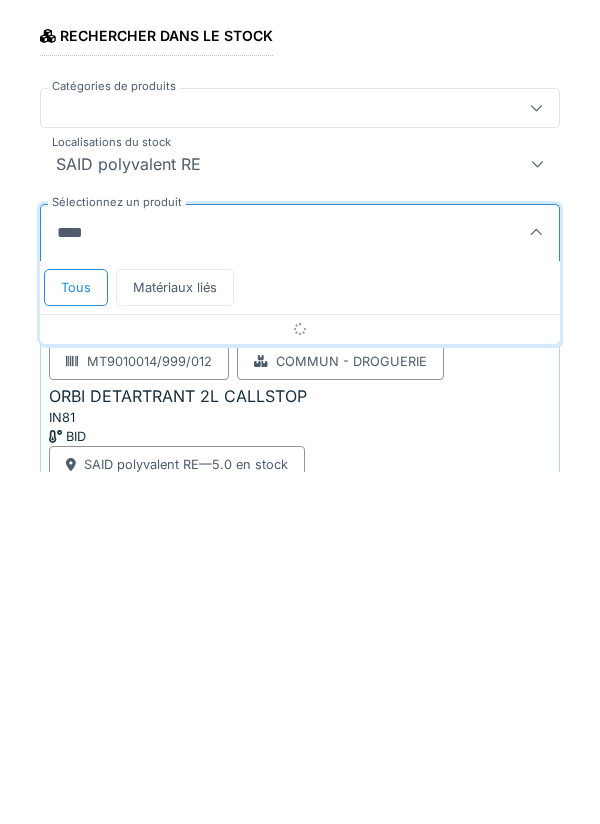 type on "*****" 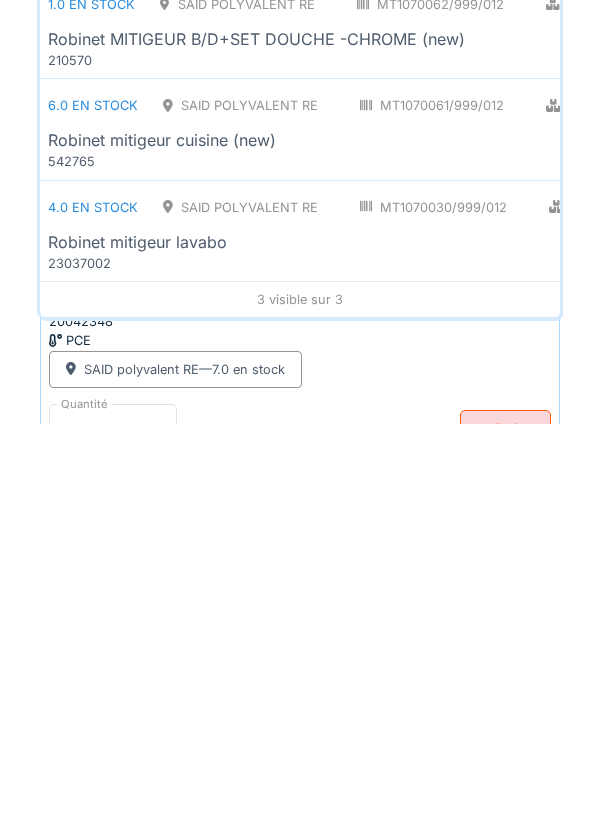 scroll, scrollTop: 330, scrollLeft: 0, axis: vertical 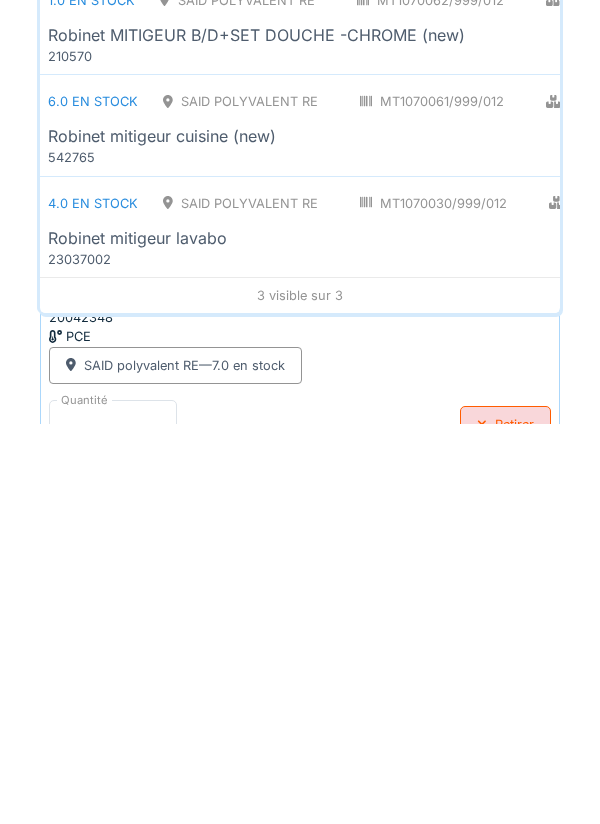 click on "6.0 en stock SAID polyvalent RE MT1070061/999/012 Plomberie - Robinetterie PCE Robinet mitigeur cuisine (new) 542765" at bounding box center [449, 525] 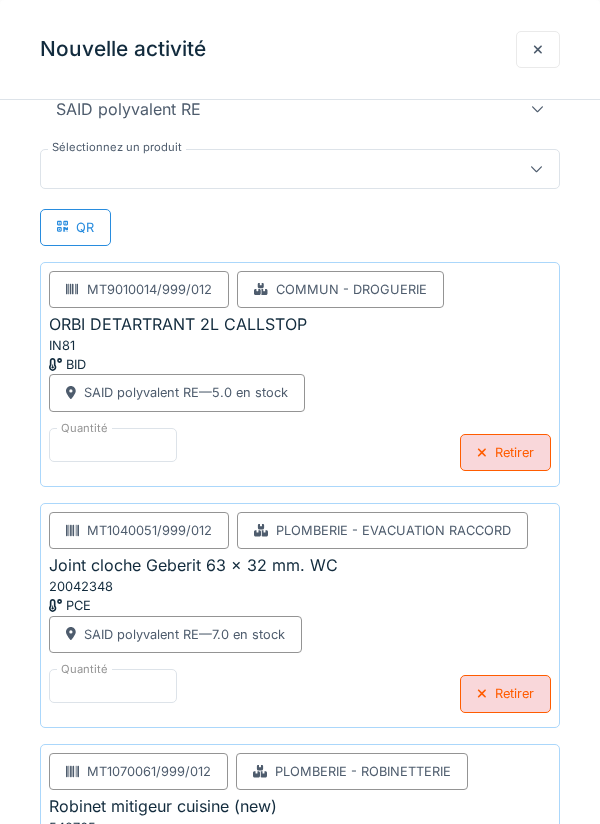 scroll, scrollTop: 611, scrollLeft: 0, axis: vertical 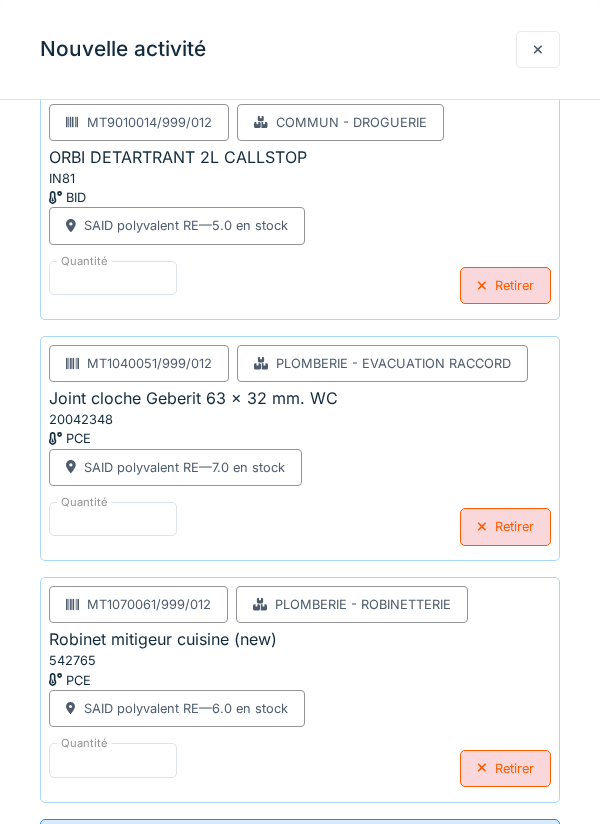 click on "**********" at bounding box center [300, 840] 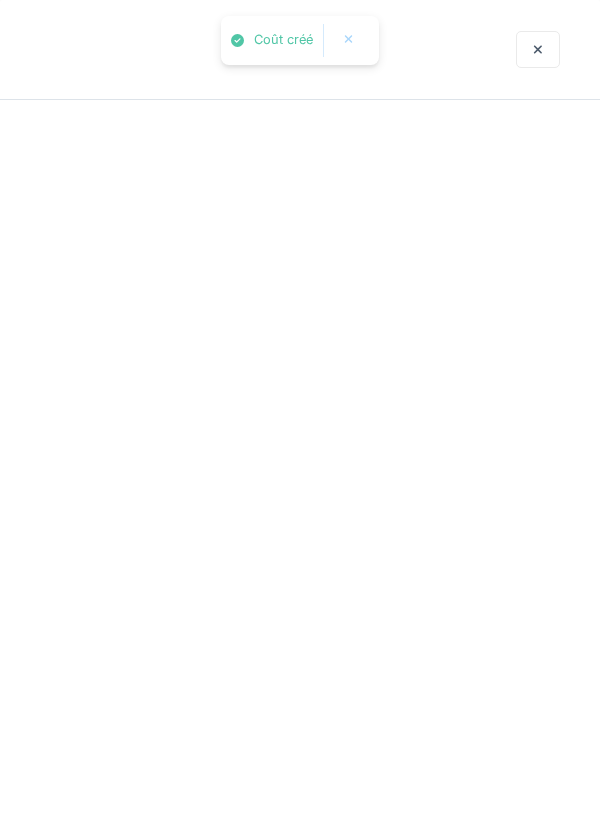 scroll, scrollTop: 0, scrollLeft: 0, axis: both 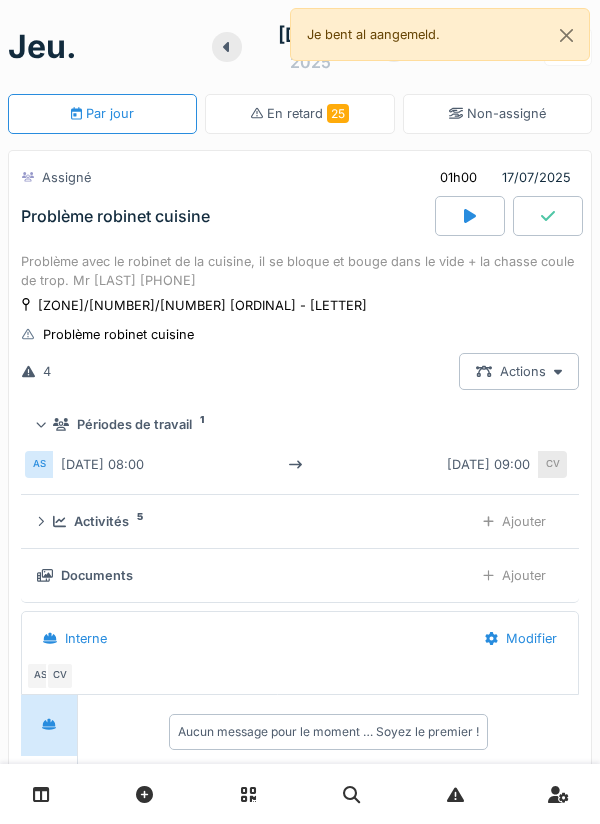 click on "Activités 5" at bounding box center [255, 521] 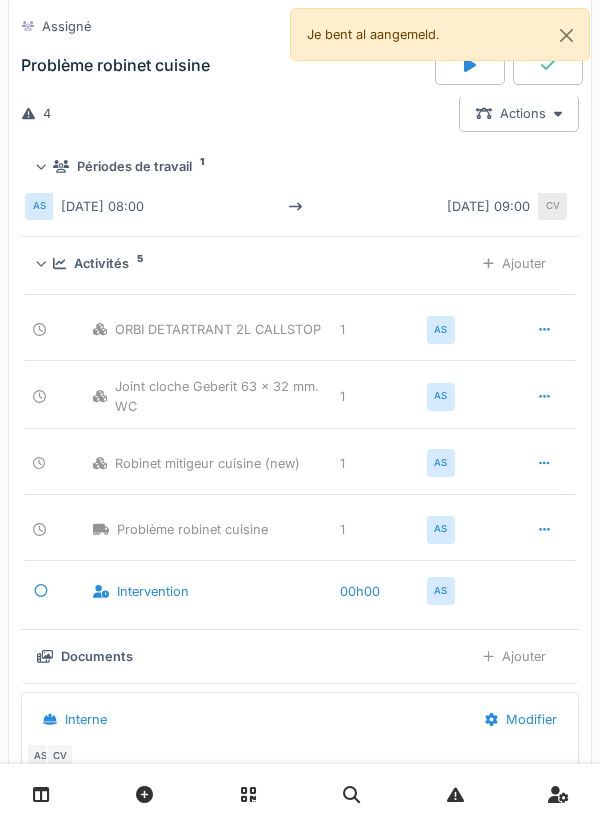 scroll, scrollTop: 265, scrollLeft: 0, axis: vertical 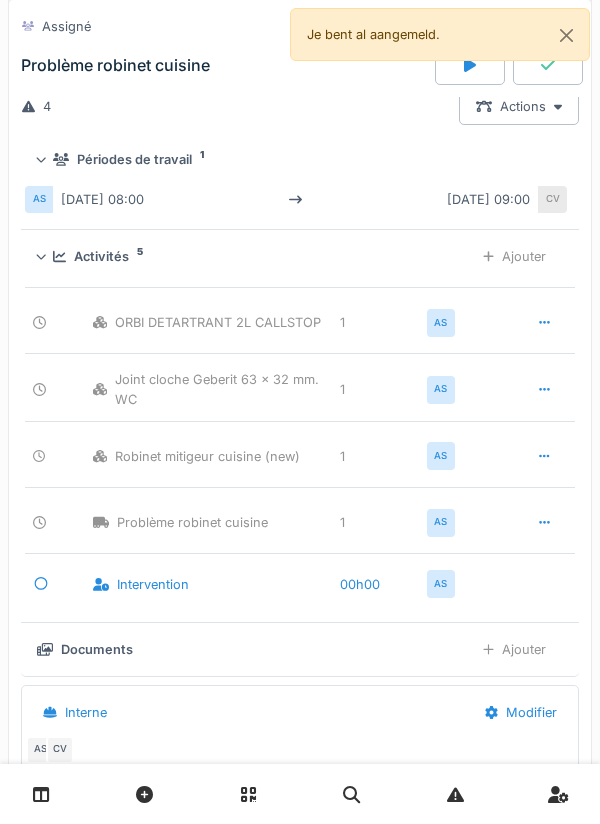 click on "Activités 5" at bounding box center (255, 256) 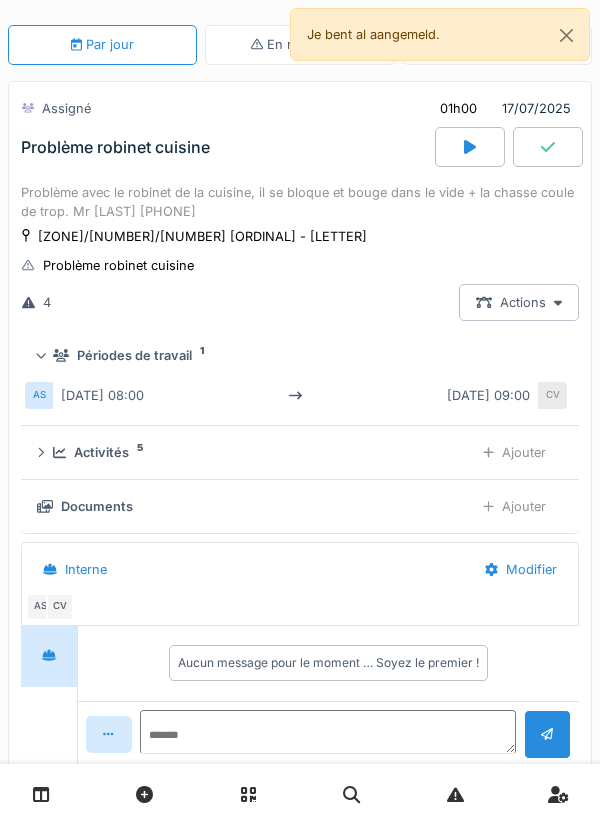scroll, scrollTop: 0, scrollLeft: 0, axis: both 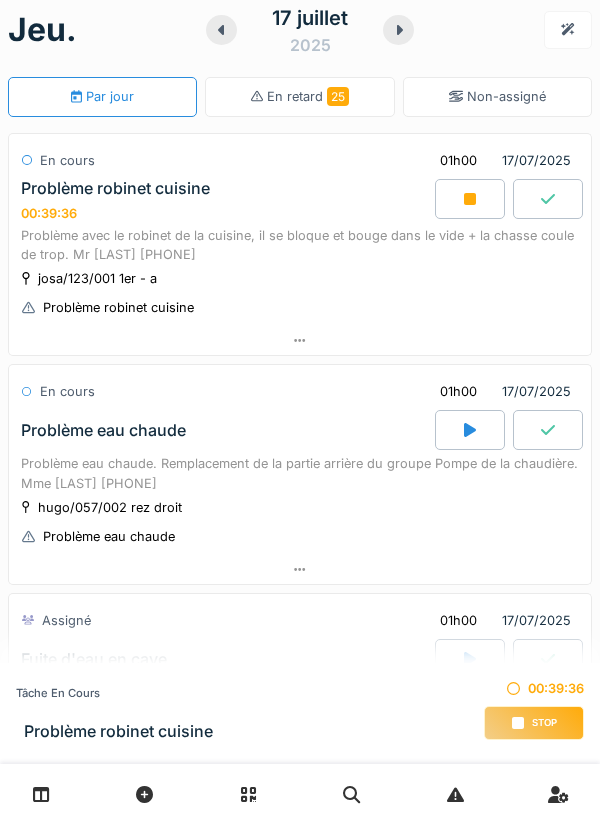 click on "Stop" at bounding box center (544, 723) 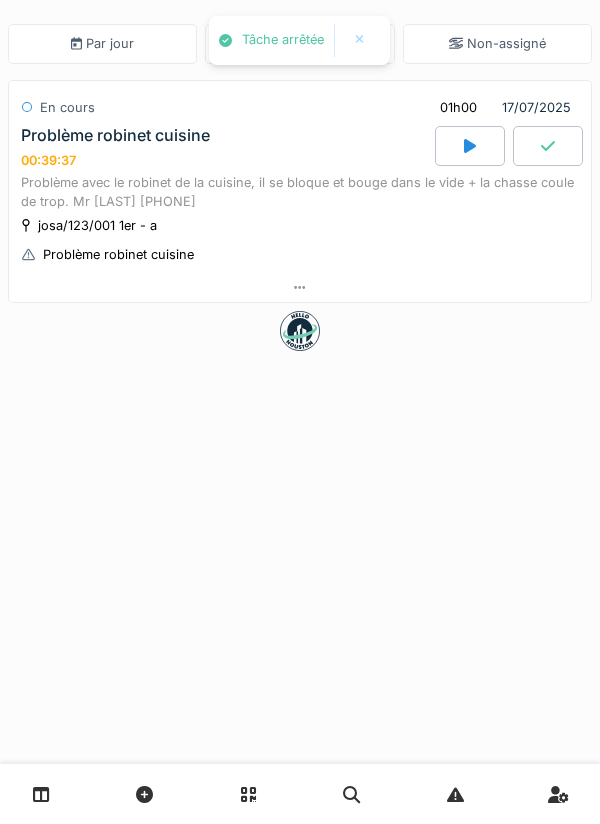 scroll, scrollTop: 0, scrollLeft: 0, axis: both 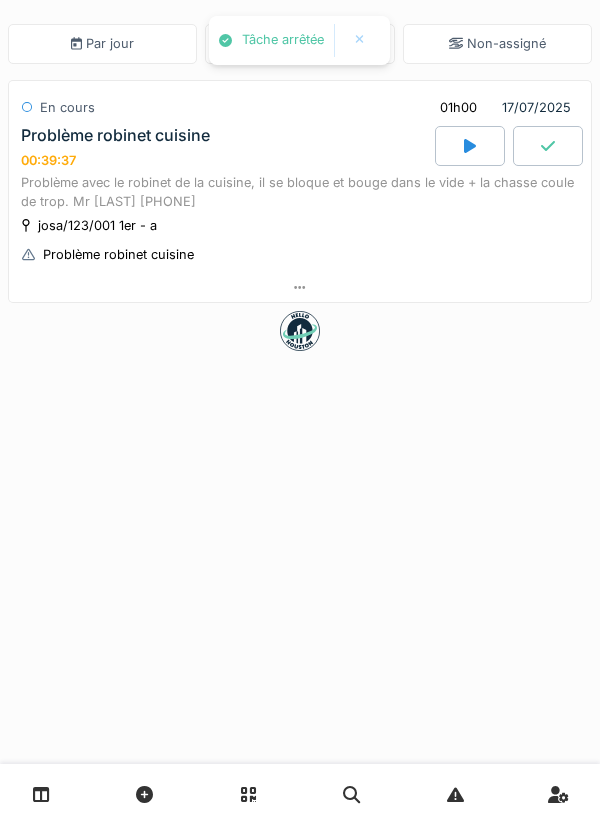 click at bounding box center (300, 287) 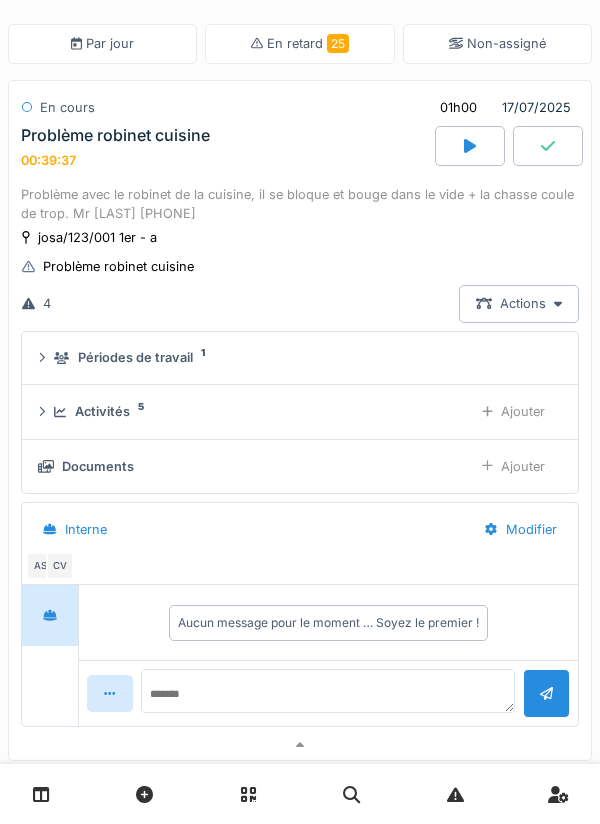 click on "Activités 5" at bounding box center [255, 411] 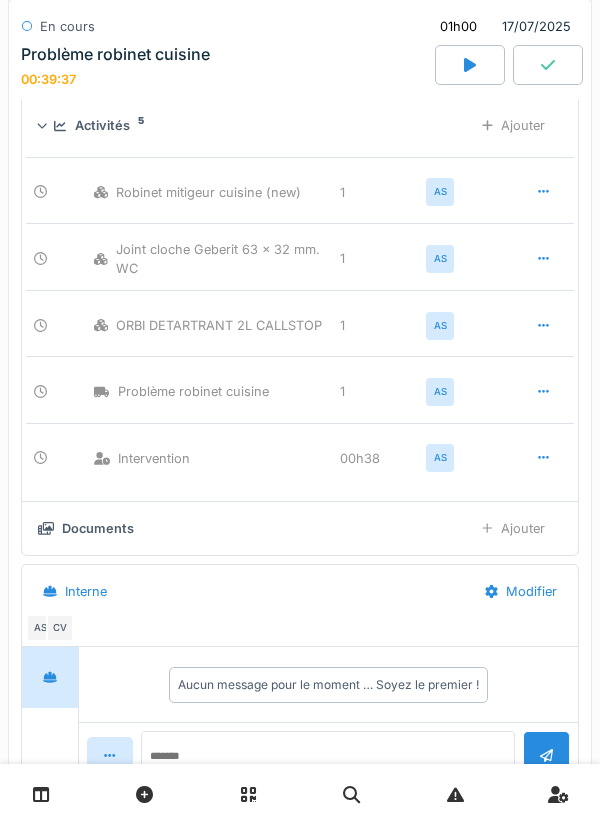 click on "Activités 5" at bounding box center [255, 125] 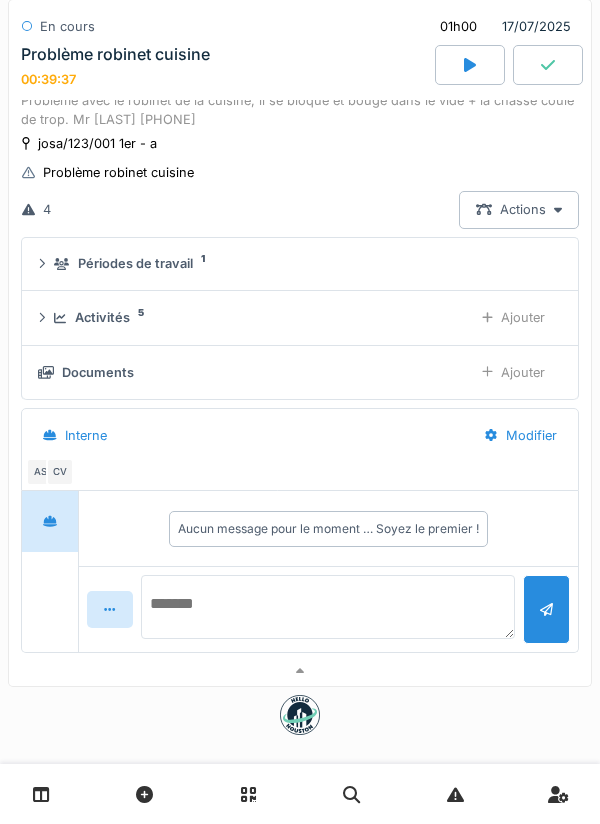 click at bounding box center [328, 607] 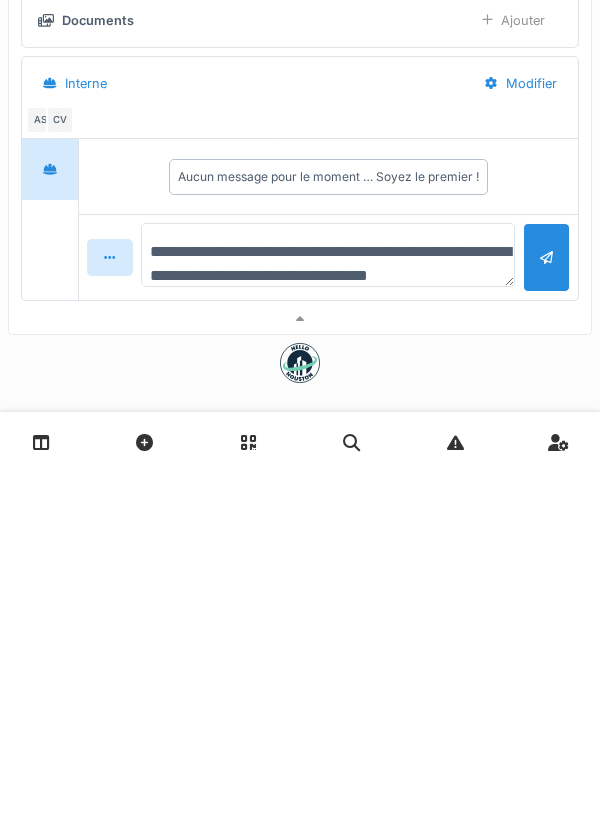 scroll, scrollTop: 23, scrollLeft: 0, axis: vertical 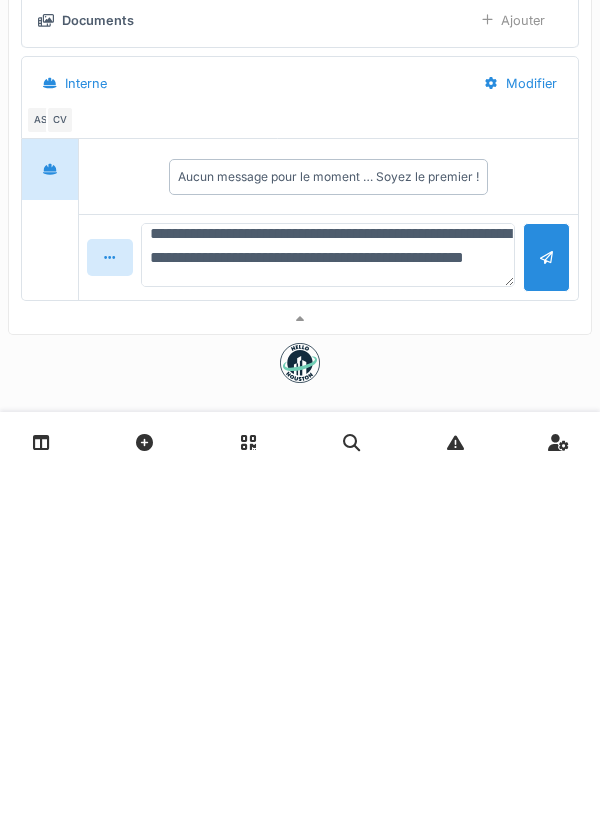 type on "**********" 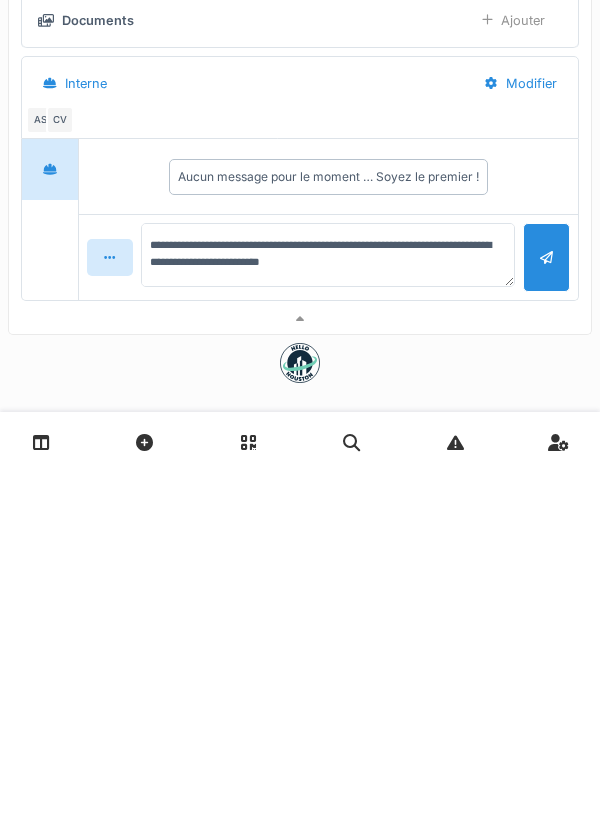 click at bounding box center [546, 609] 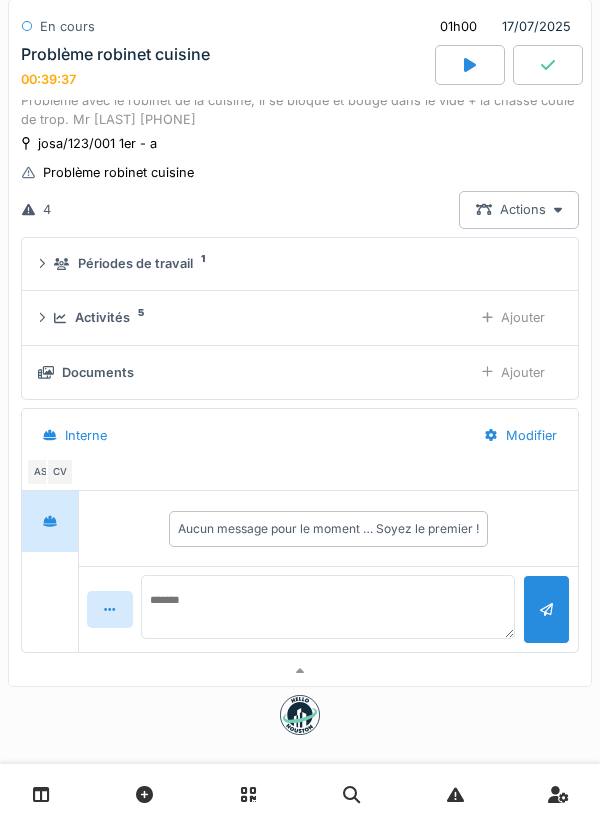 scroll, scrollTop: 0, scrollLeft: 0, axis: both 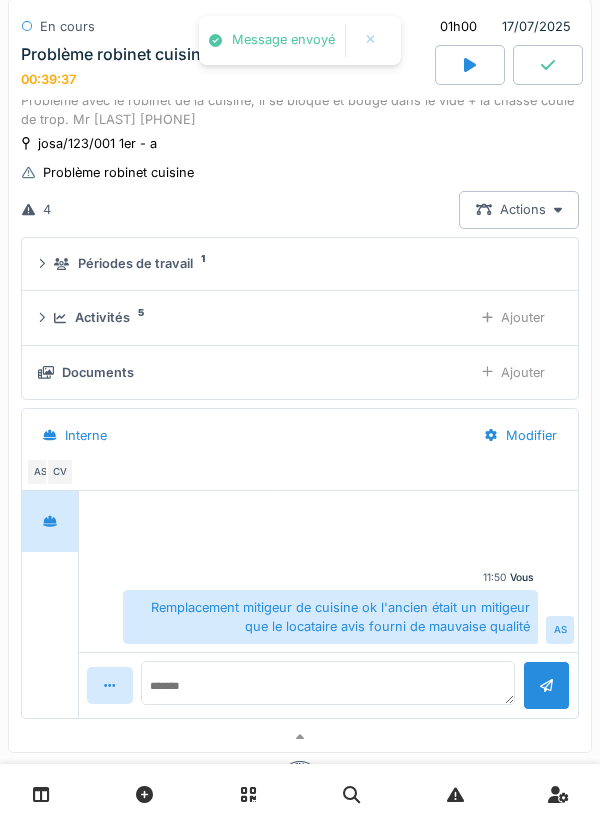 click on "Remplacement mitigeur de cuisine ok l'ancien était un mitigeur que le locataire avis fourni de mauvaise qualité" at bounding box center [330, 617] 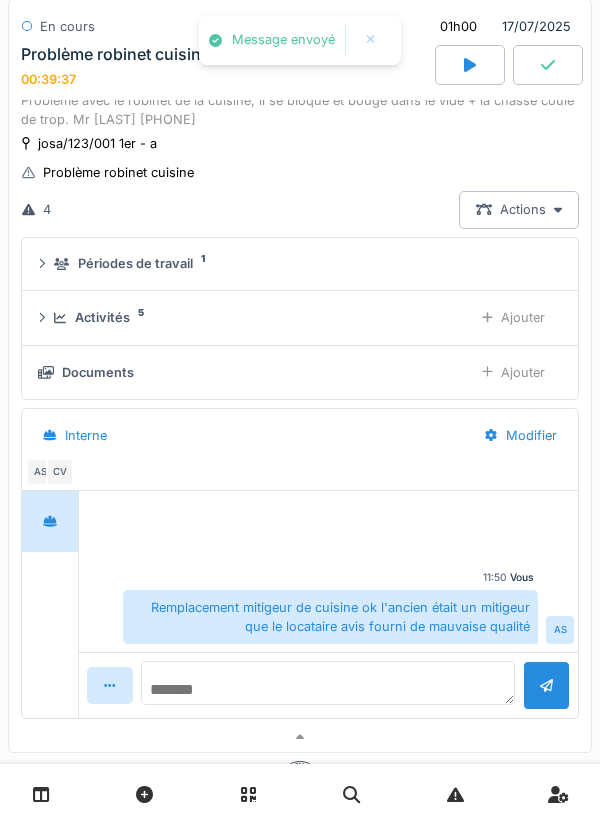 click at bounding box center [328, 683] 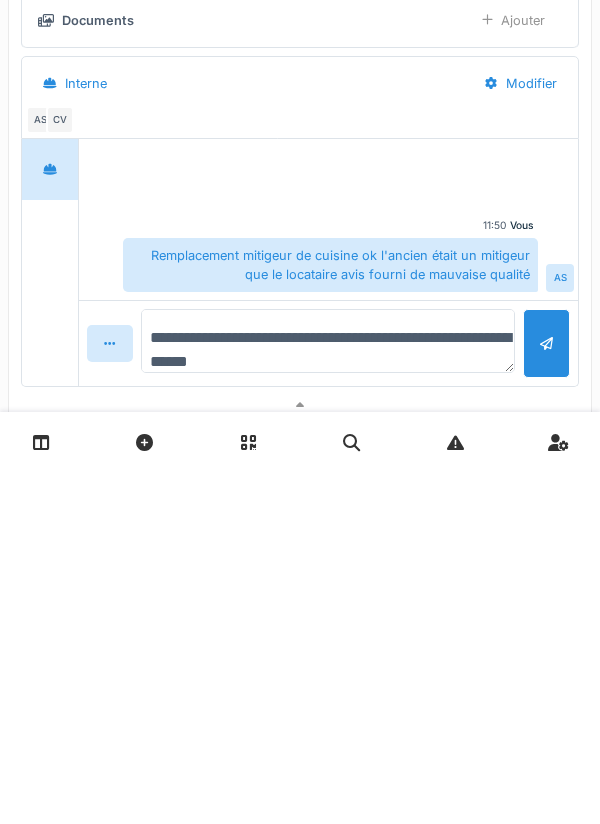 click on "**********" at bounding box center [328, 693] 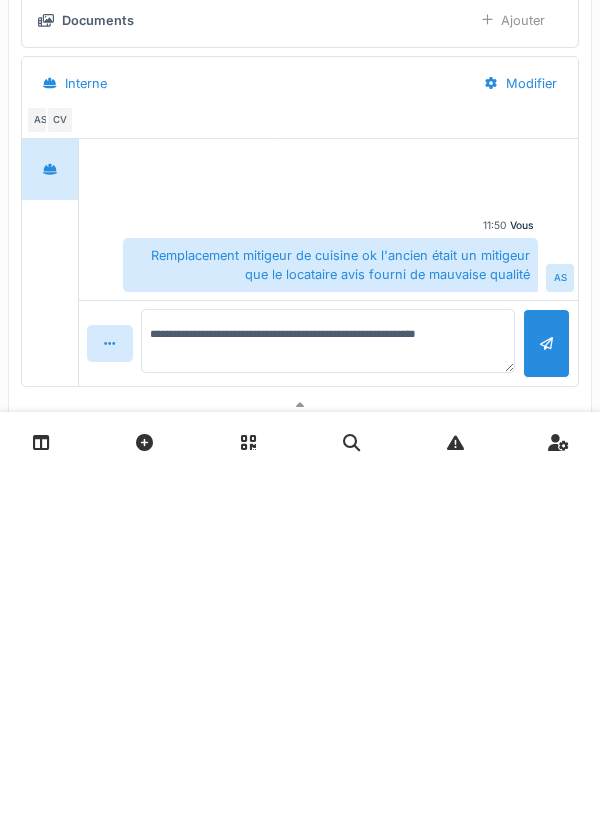 click at bounding box center [546, 695] 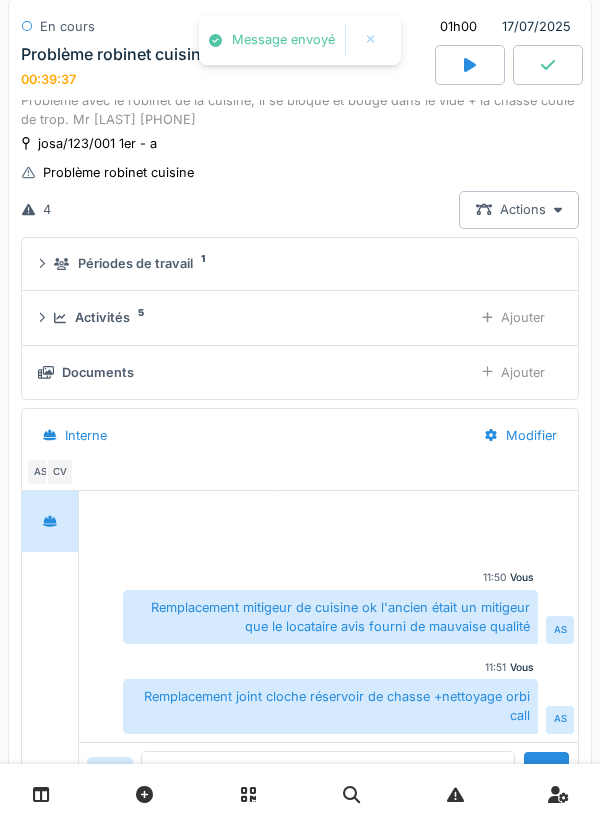 scroll, scrollTop: 0, scrollLeft: 0, axis: both 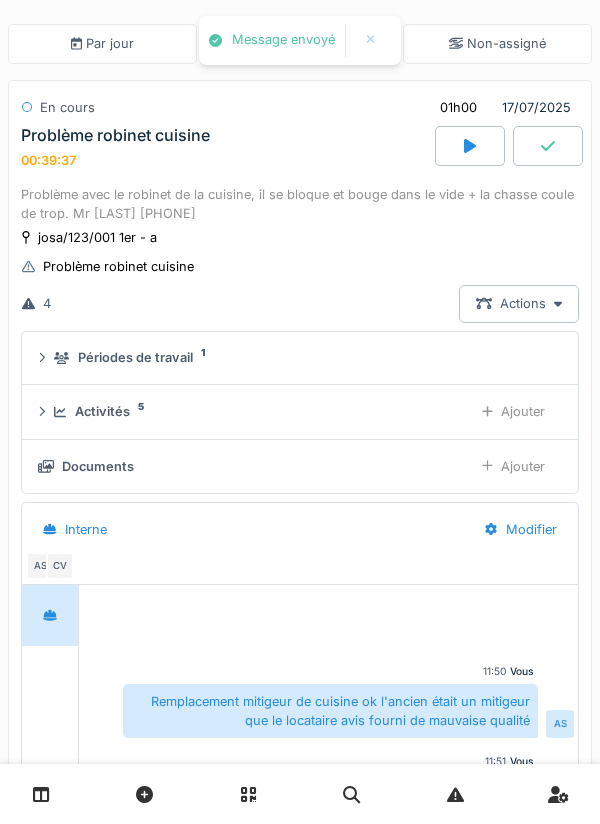 click 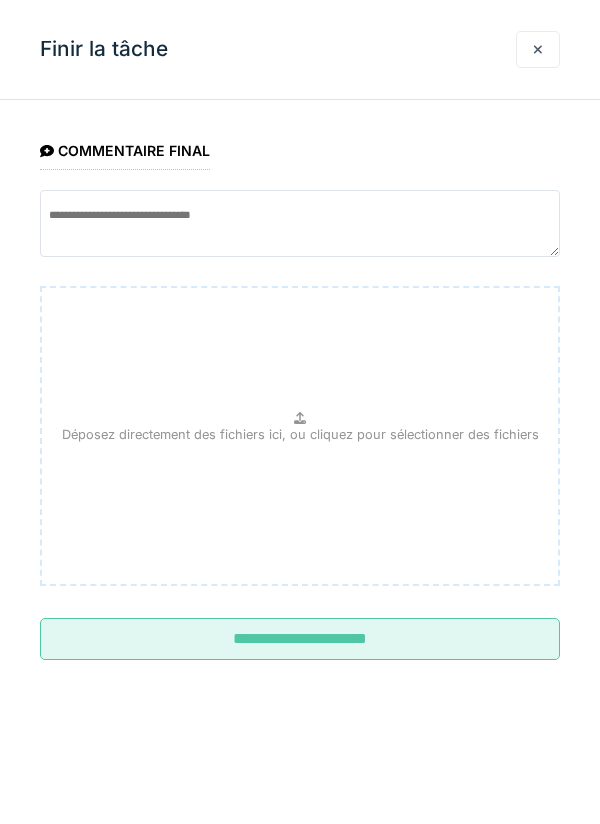 click on "**********" at bounding box center (300, 639) 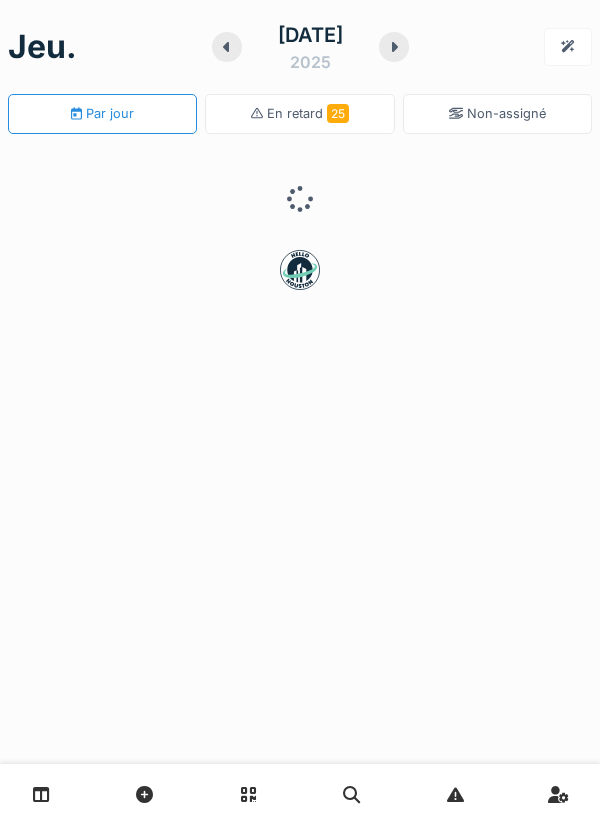 scroll, scrollTop: 0, scrollLeft: 0, axis: both 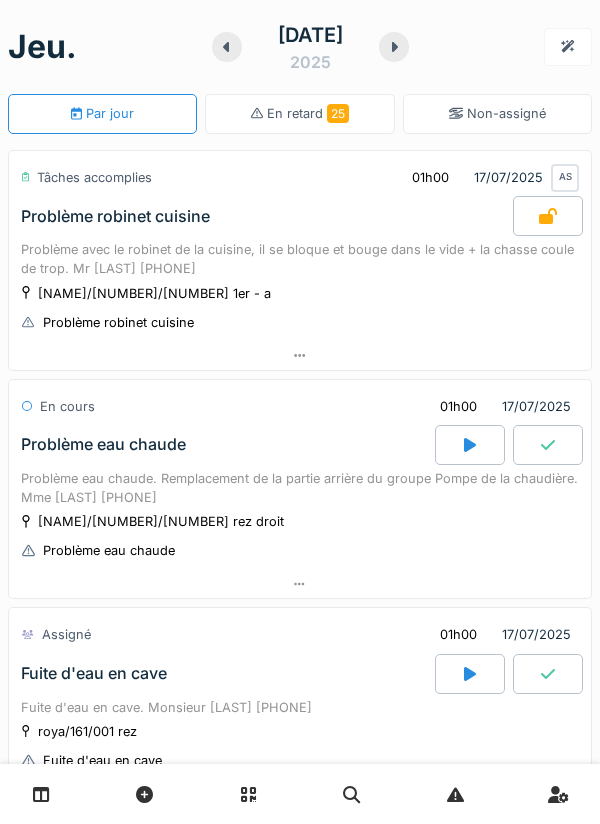 click on "Problème eau chaude. Remplacement de la partie arrière du groupe Pompe de la chaudière. Mme [LAST] [PHONE]" at bounding box center [300, 488] 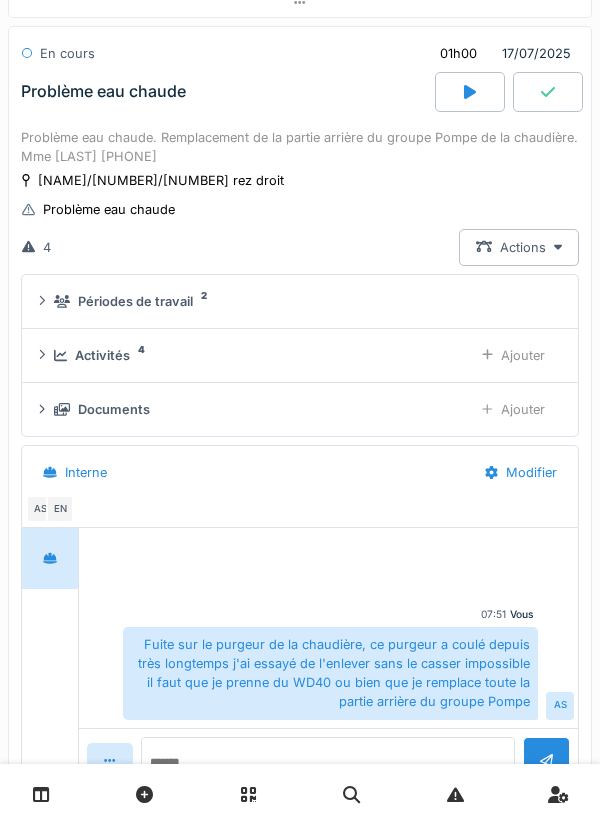 scroll, scrollTop: 566, scrollLeft: 0, axis: vertical 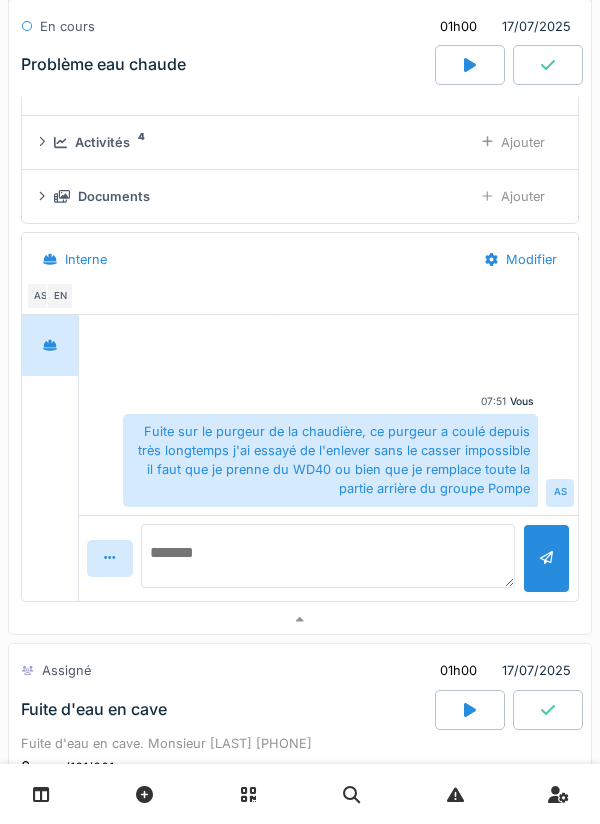 click at bounding box center [328, 556] 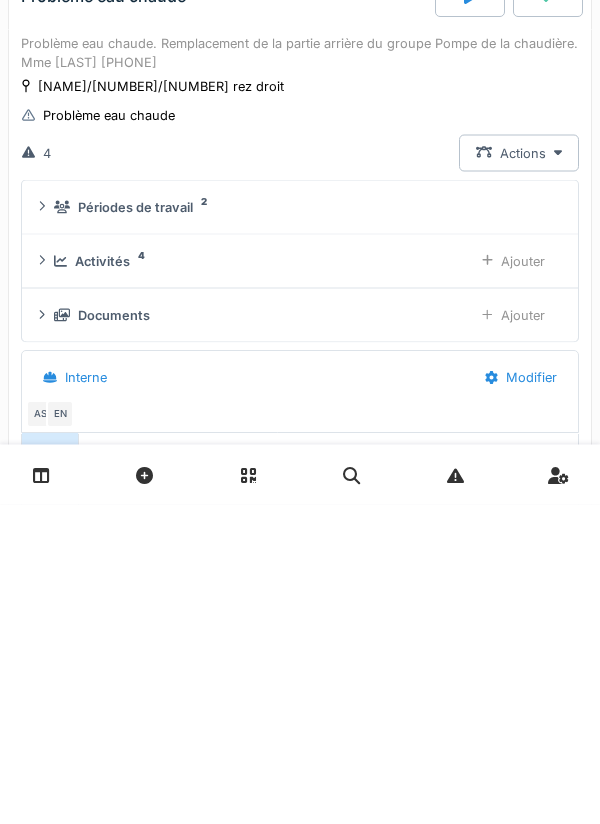 scroll, scrollTop: 0, scrollLeft: 0, axis: both 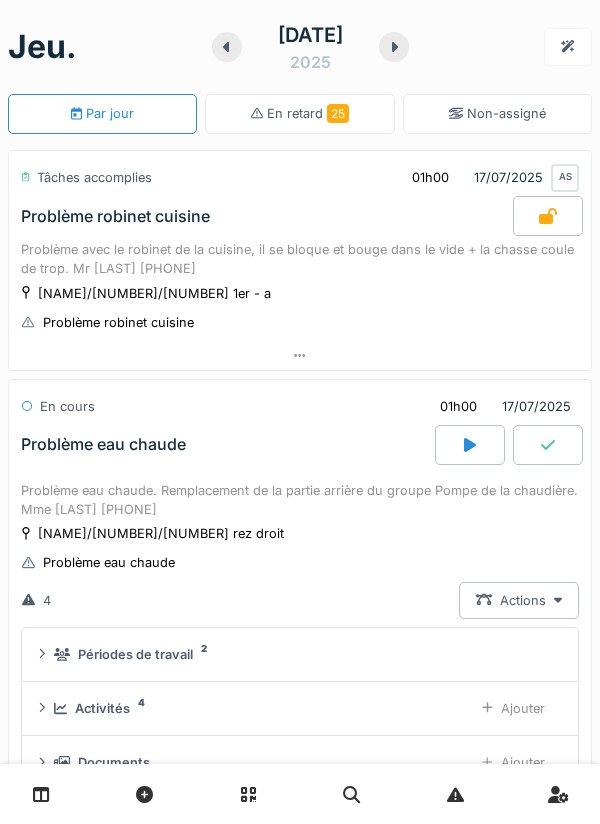 click on "josa/123/001 1er - a Problème robinet cuisine" at bounding box center (300, 308) 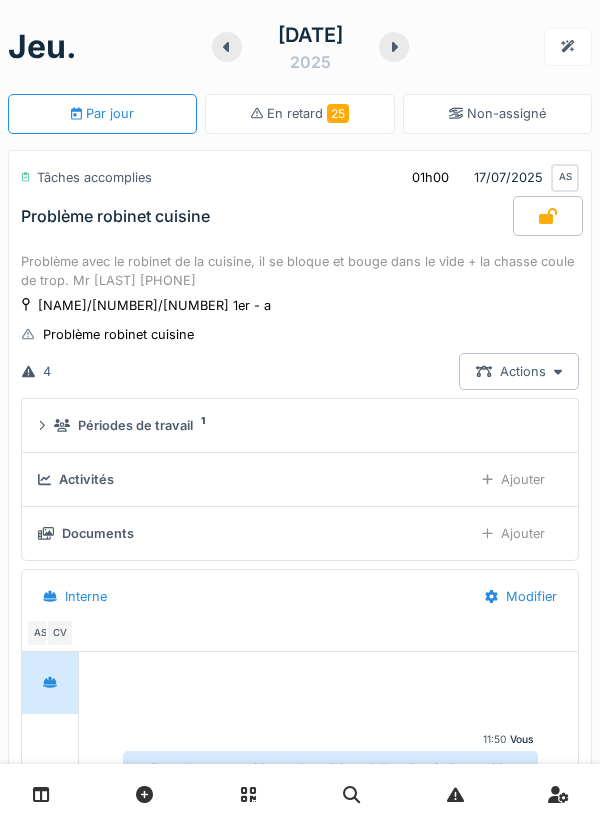 scroll, scrollTop: 70, scrollLeft: 0, axis: vertical 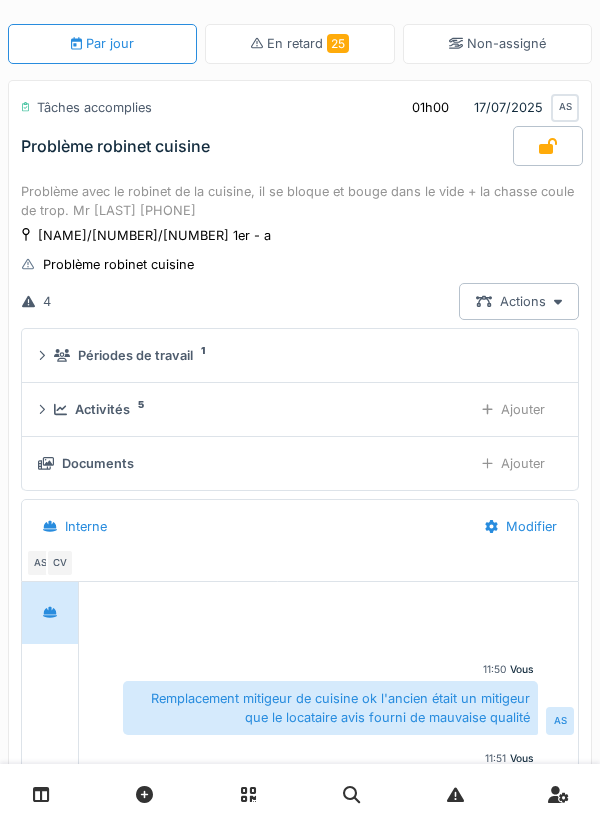 click on "Documents" at bounding box center (247, 463) 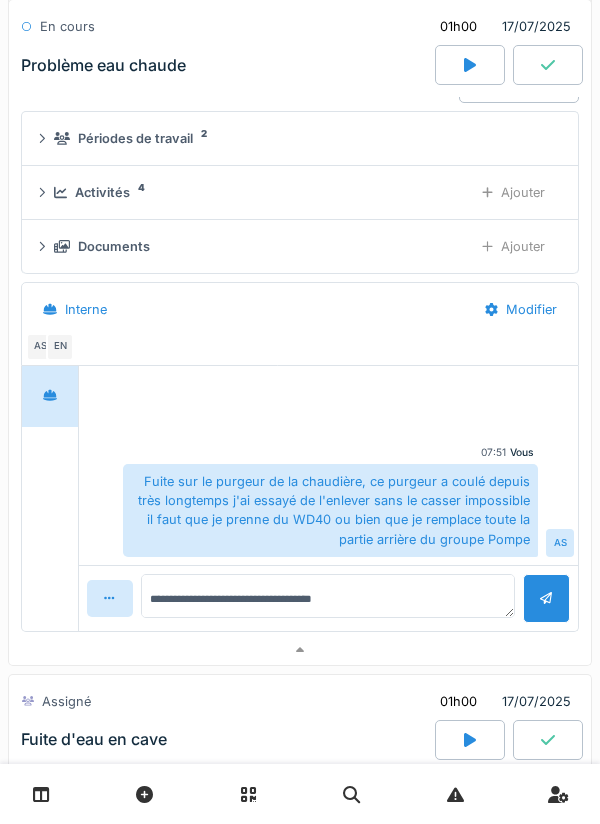 scroll, scrollTop: 1151, scrollLeft: 0, axis: vertical 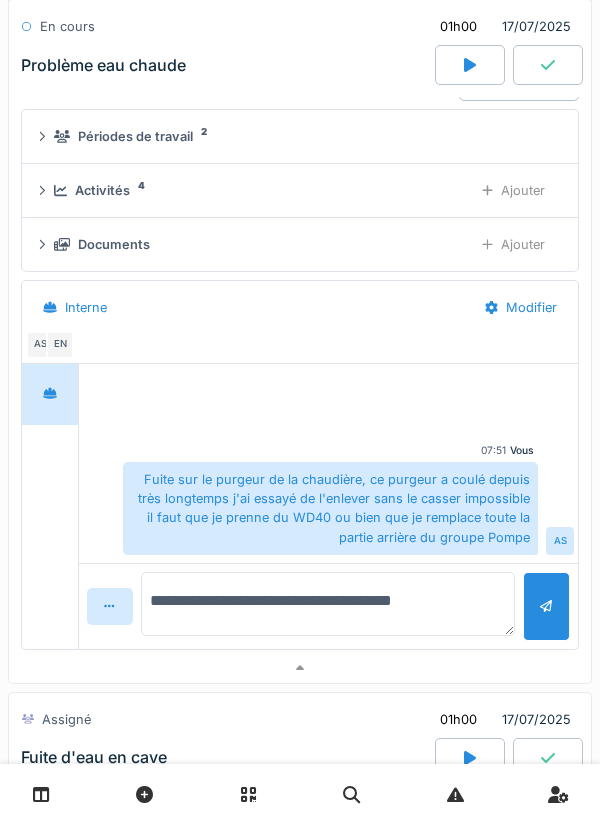 click on "**********" at bounding box center (328, 604) 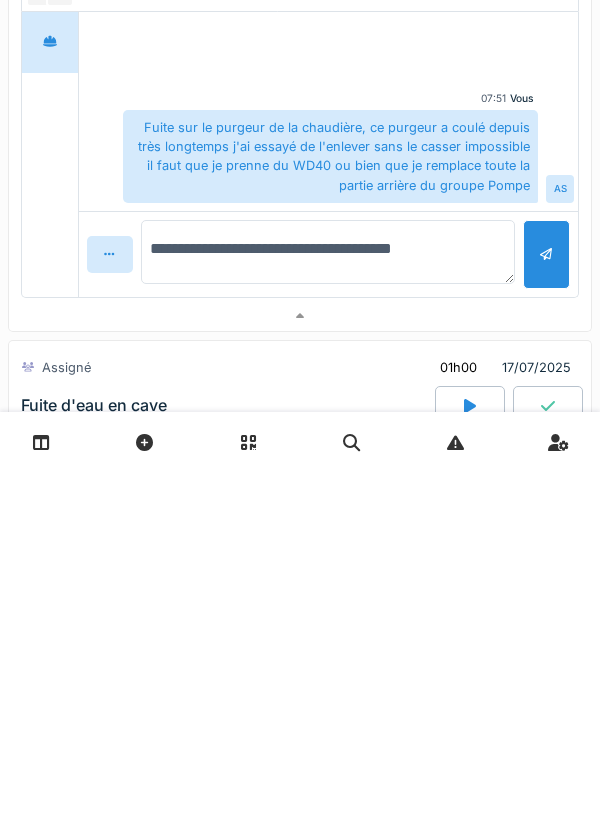 click on "**********" at bounding box center (328, 604) 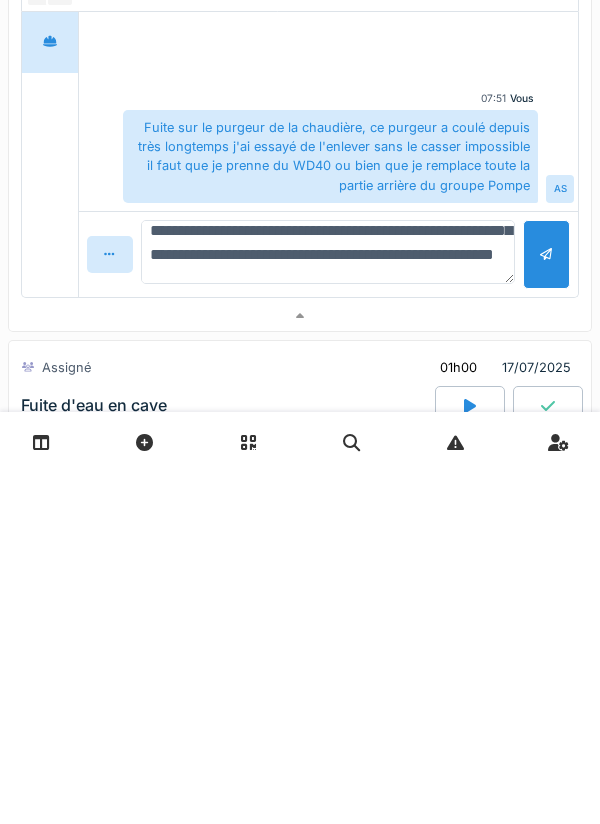 scroll, scrollTop: 72, scrollLeft: 0, axis: vertical 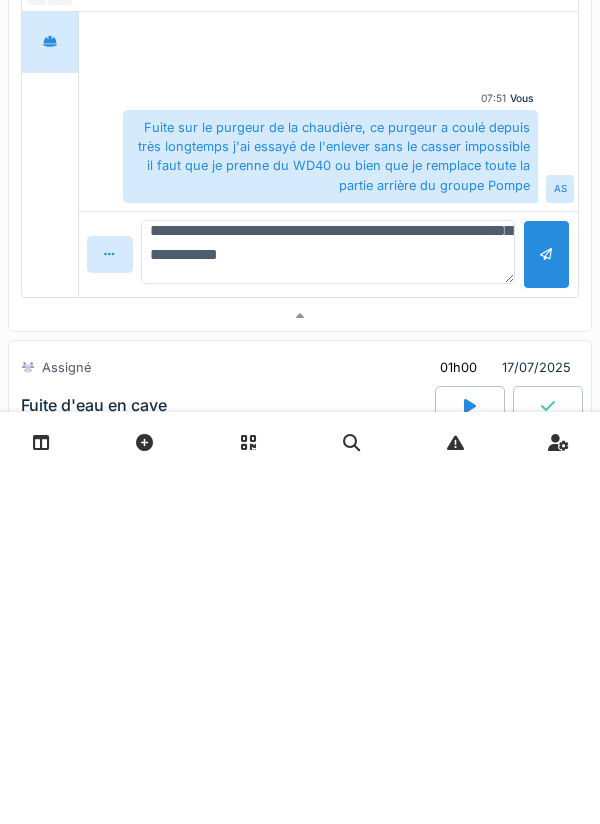 type on "**********" 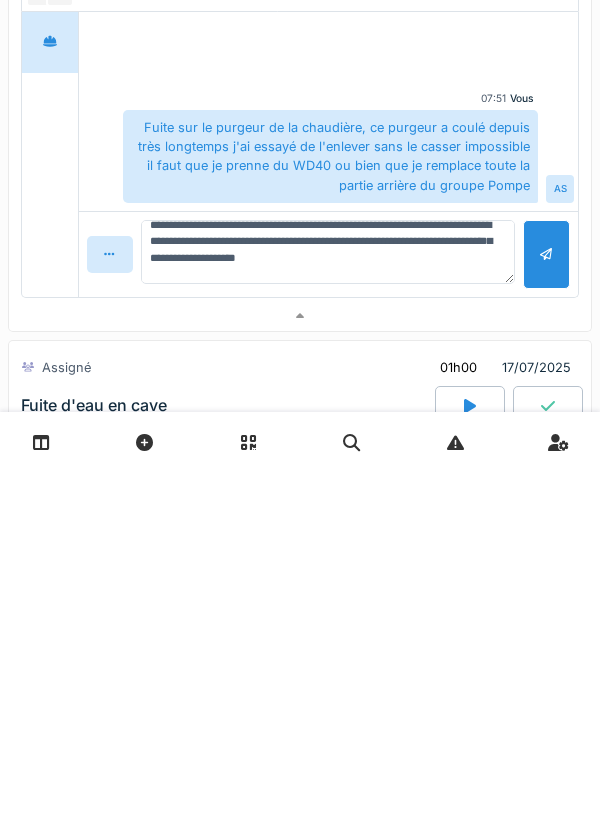 click at bounding box center (546, 606) 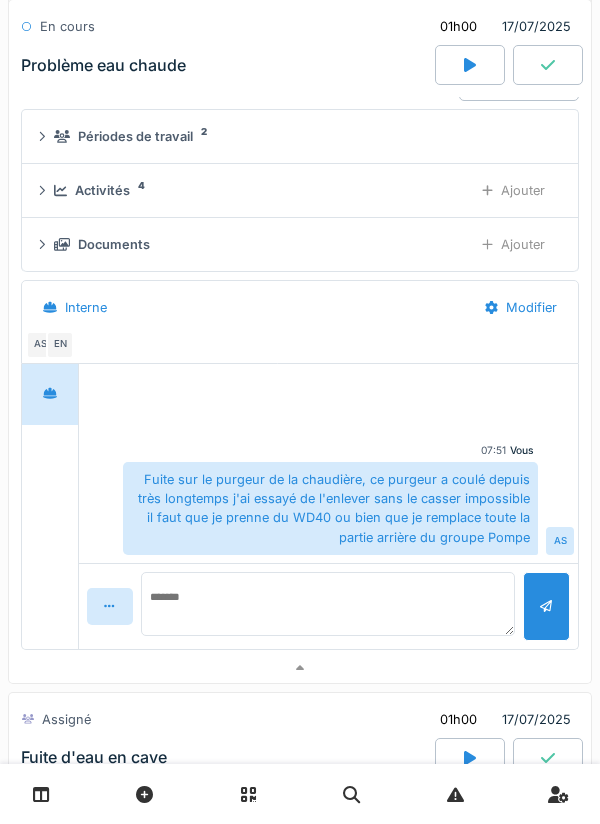 scroll, scrollTop: 0, scrollLeft: 0, axis: both 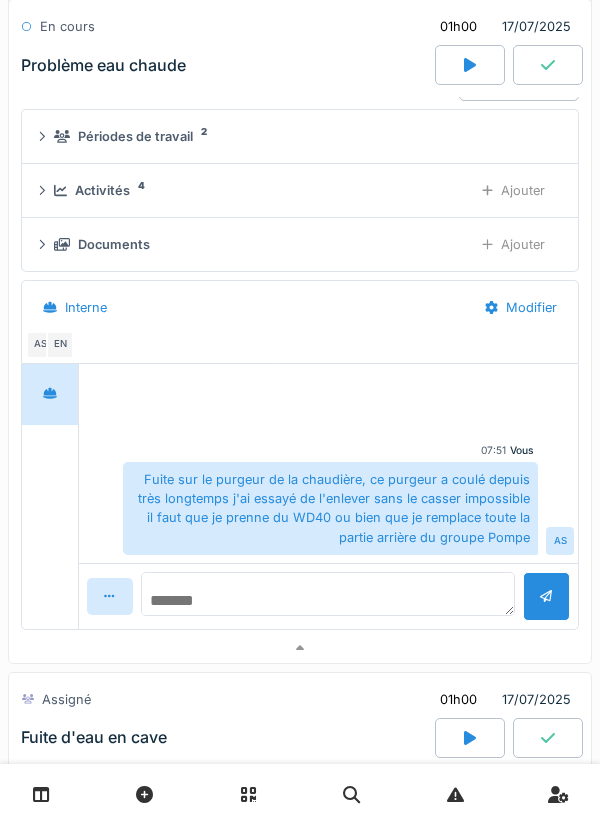 click at bounding box center [328, 594] 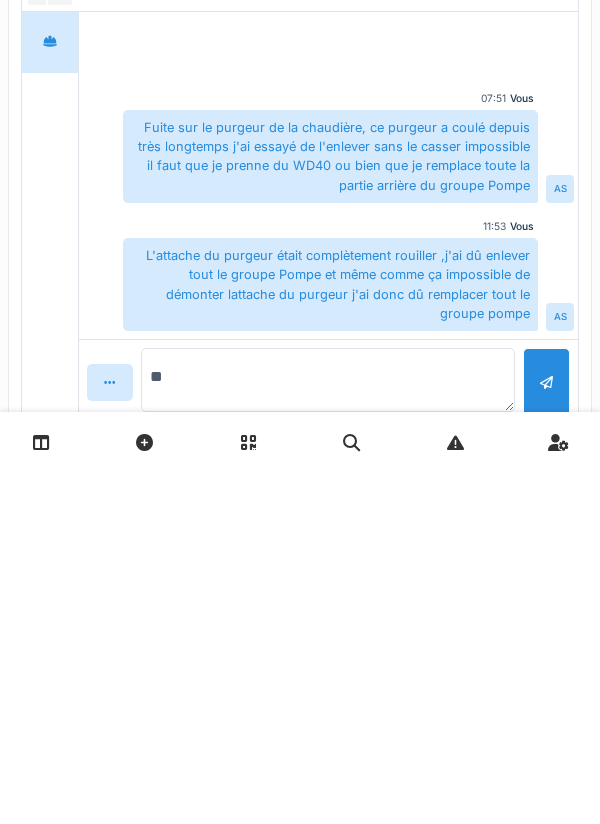 type on "***" 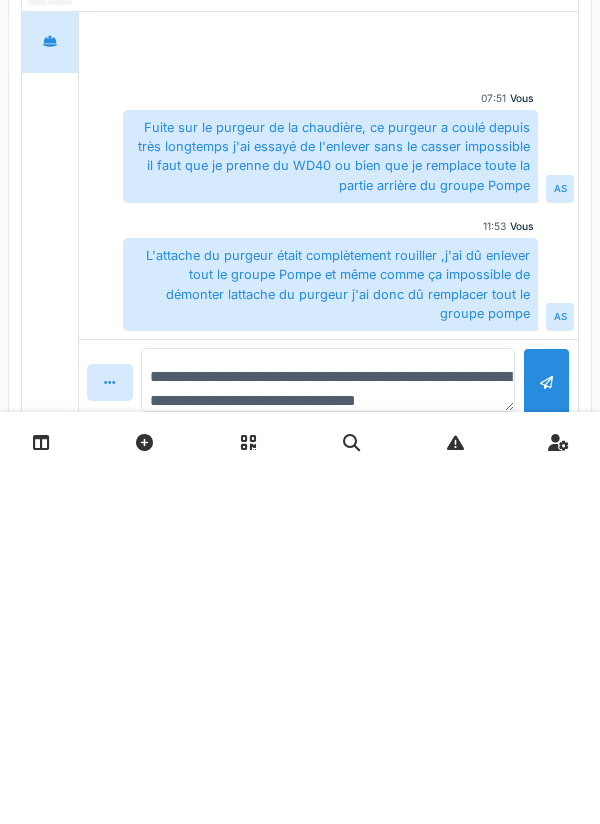 scroll, scrollTop: 23, scrollLeft: 0, axis: vertical 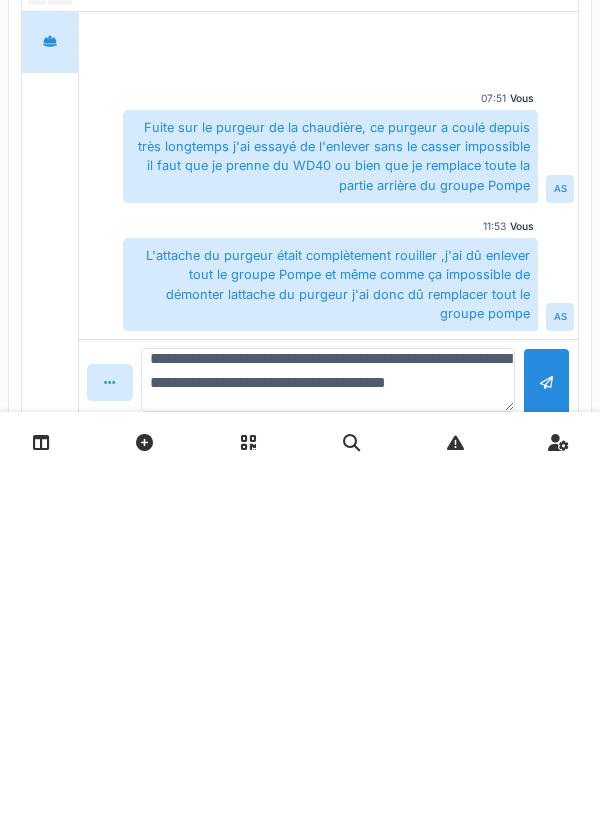 type on "**********" 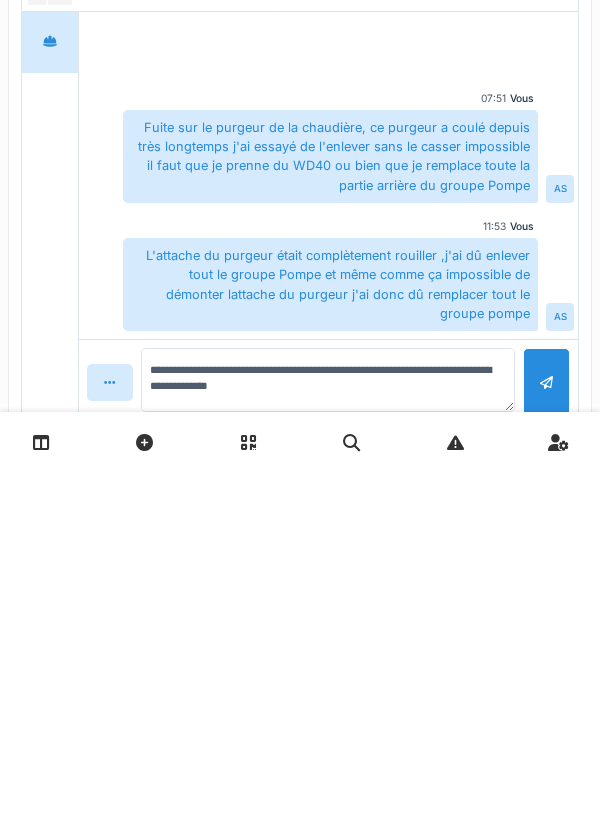 click at bounding box center (546, 734) 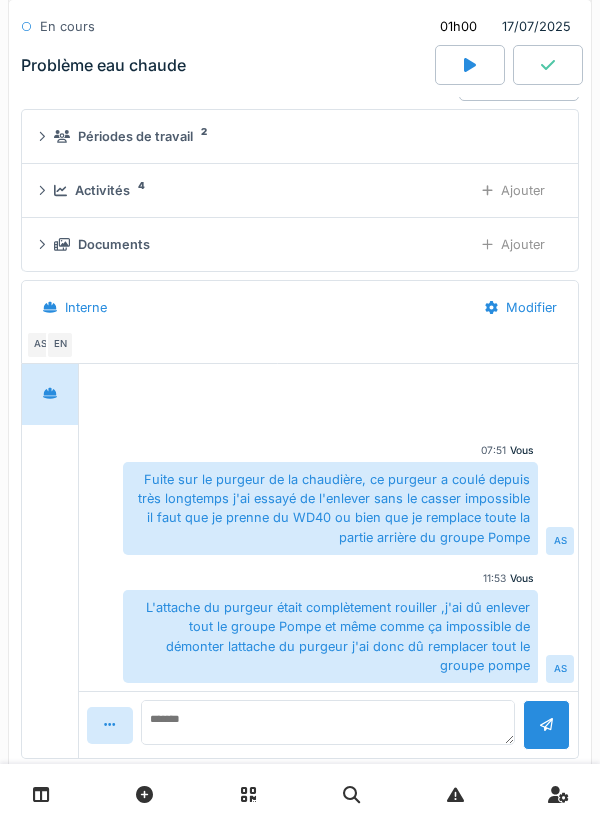 scroll, scrollTop: 0, scrollLeft: 0, axis: both 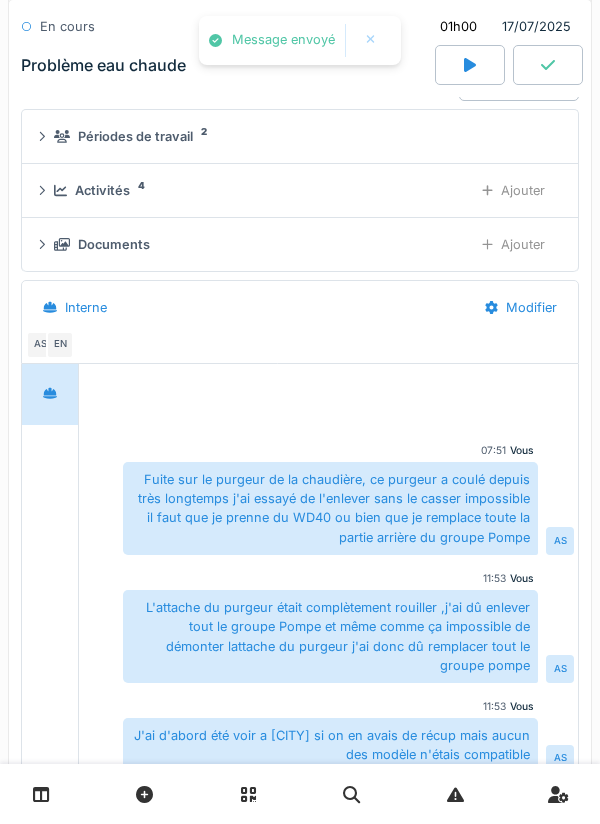 click on "Vous   11:53" at bounding box center (328, 706) 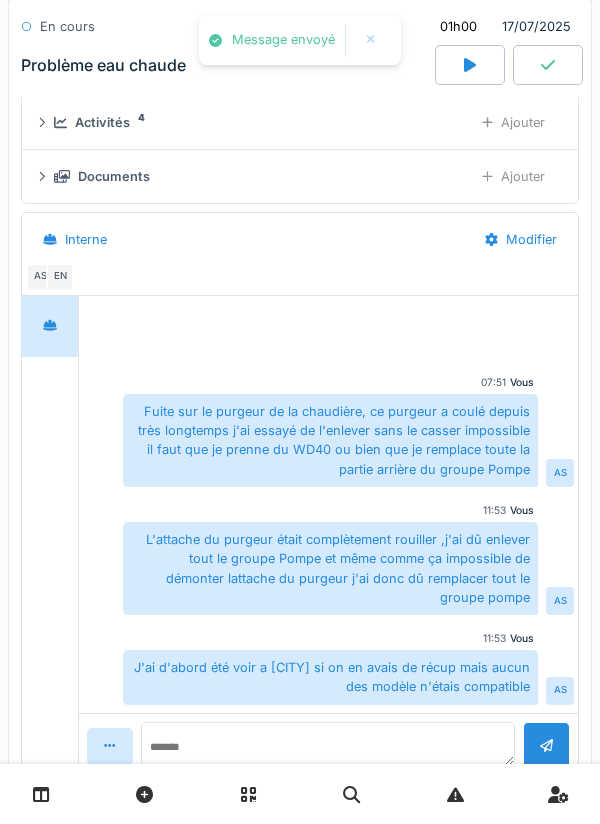 scroll, scrollTop: 1352, scrollLeft: 0, axis: vertical 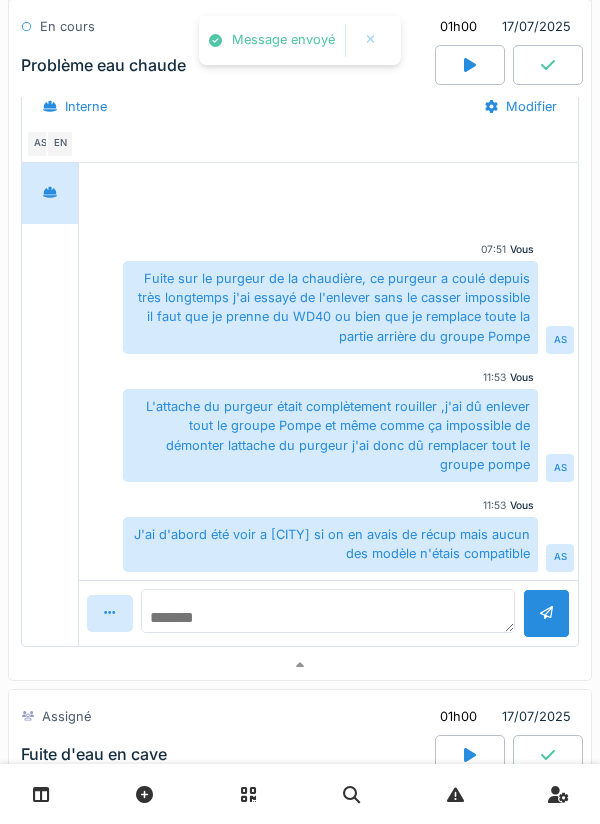 click at bounding box center (328, 611) 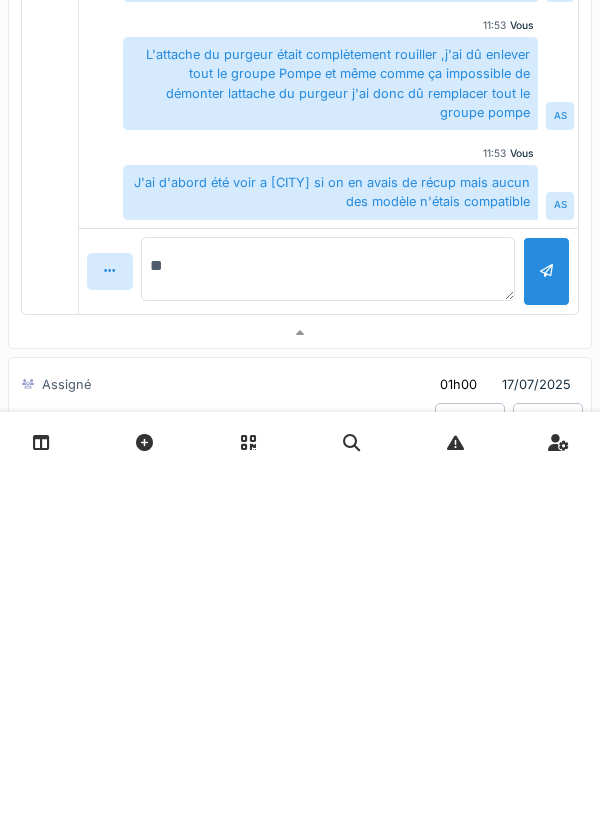 type on "***" 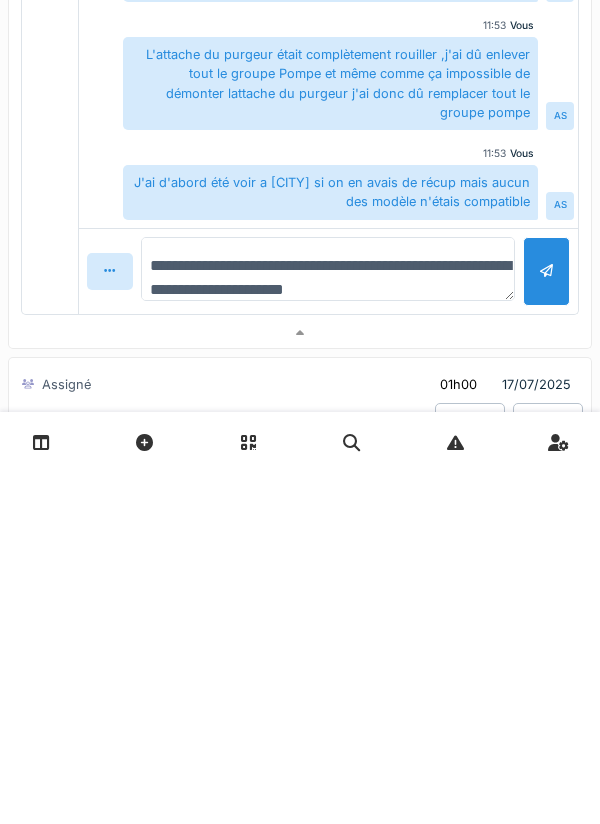 type on "**********" 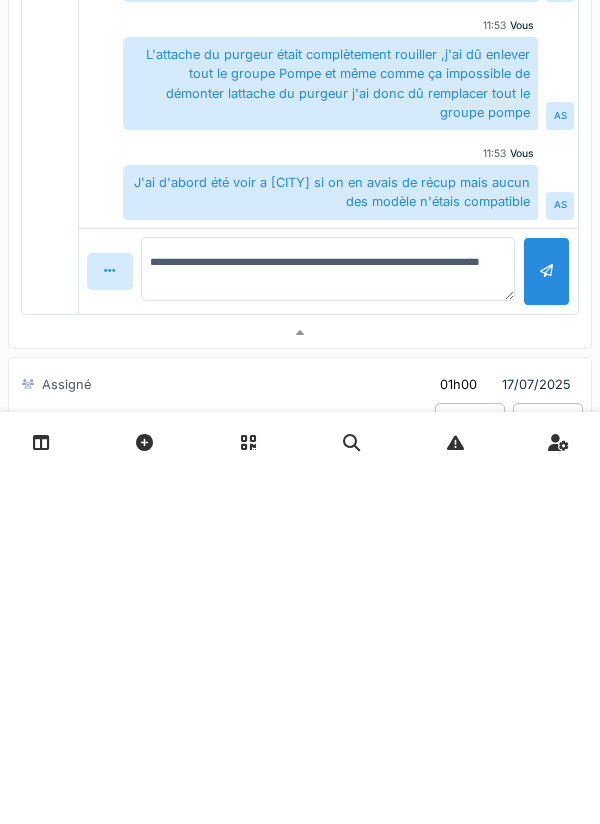 click at bounding box center (546, 623) 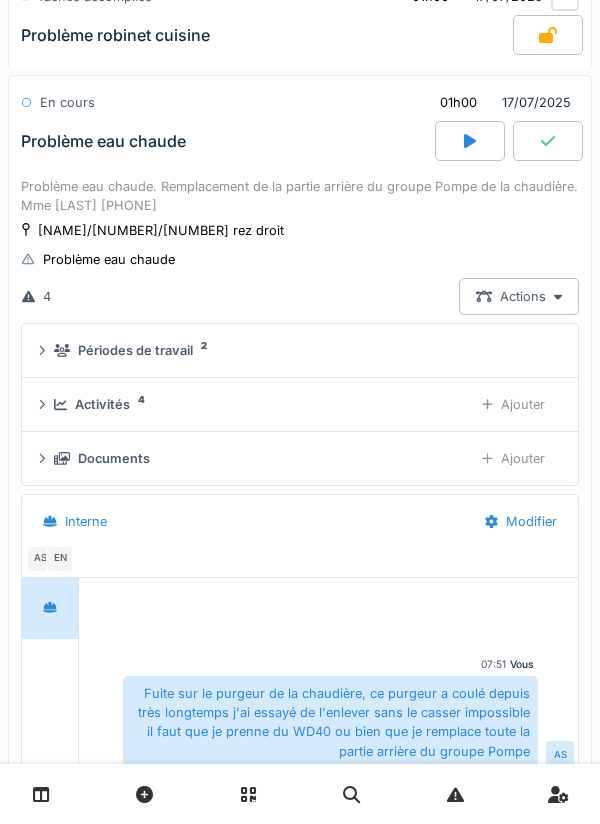 scroll, scrollTop: 936, scrollLeft: 0, axis: vertical 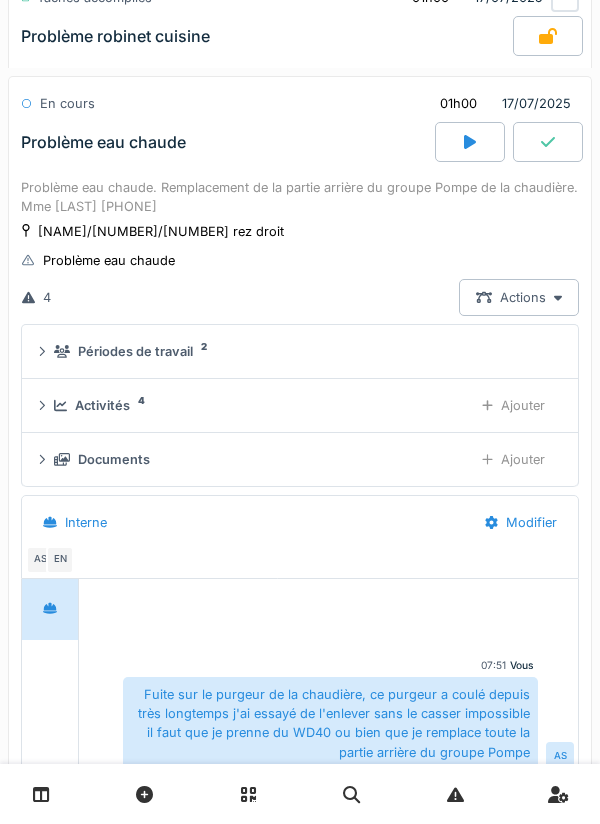 click on "Documents Ajouter" at bounding box center (300, 459) 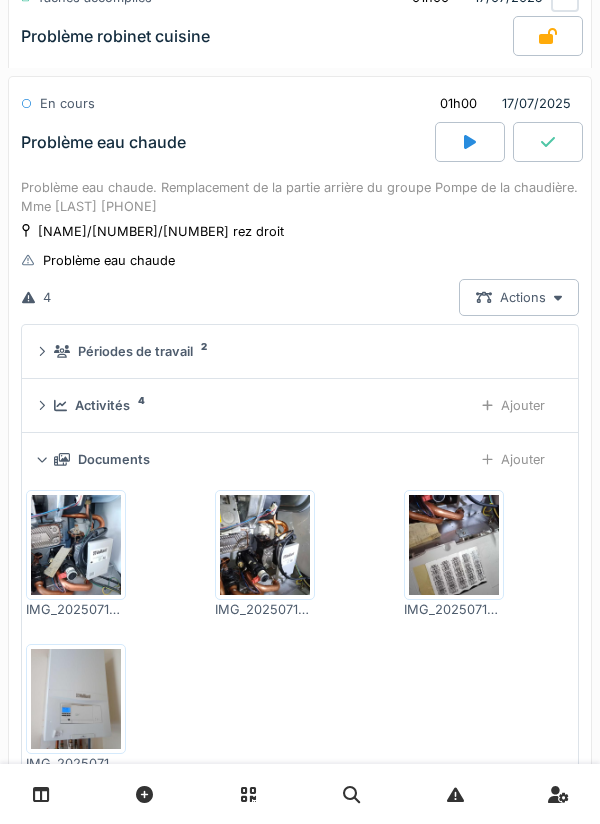 click on "Ajouter" at bounding box center [513, 459] 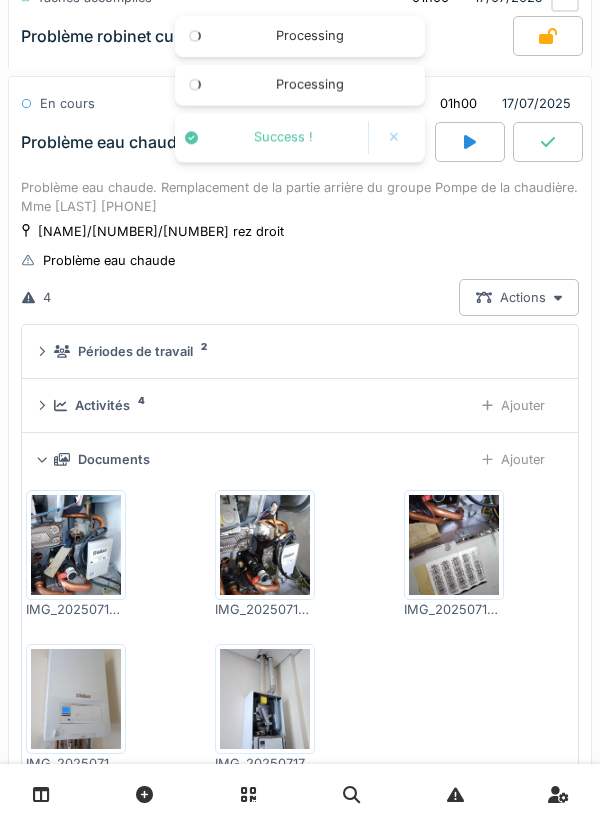 click at bounding box center (548, 142) 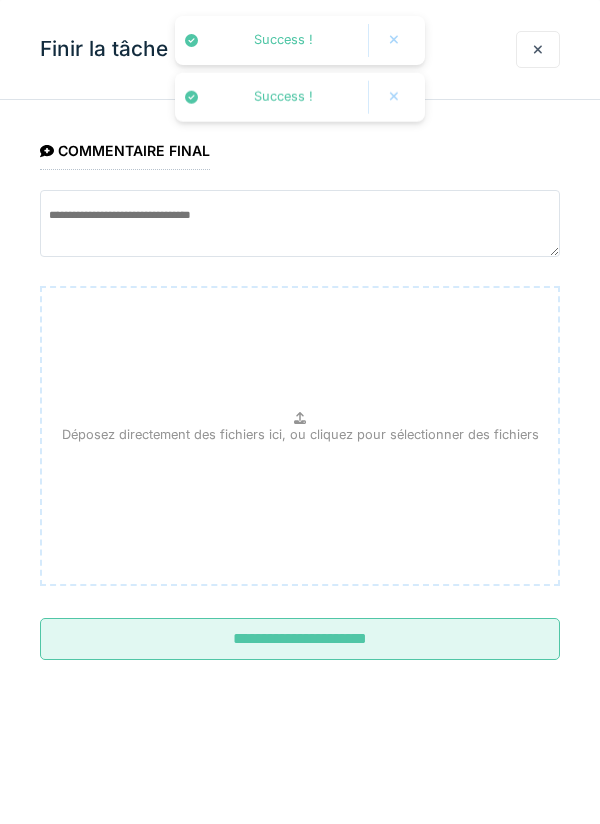 click on "**********" at bounding box center (300, 639) 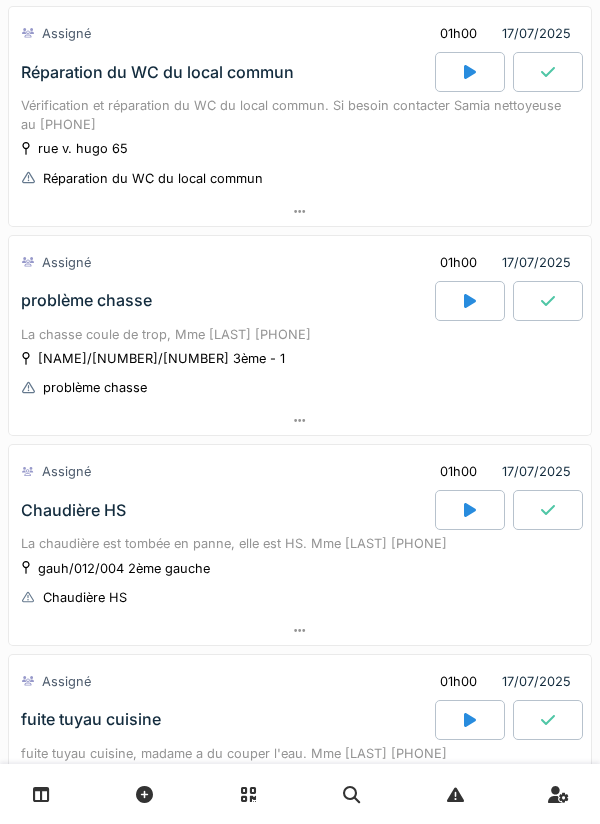 scroll, scrollTop: 1654, scrollLeft: 0, axis: vertical 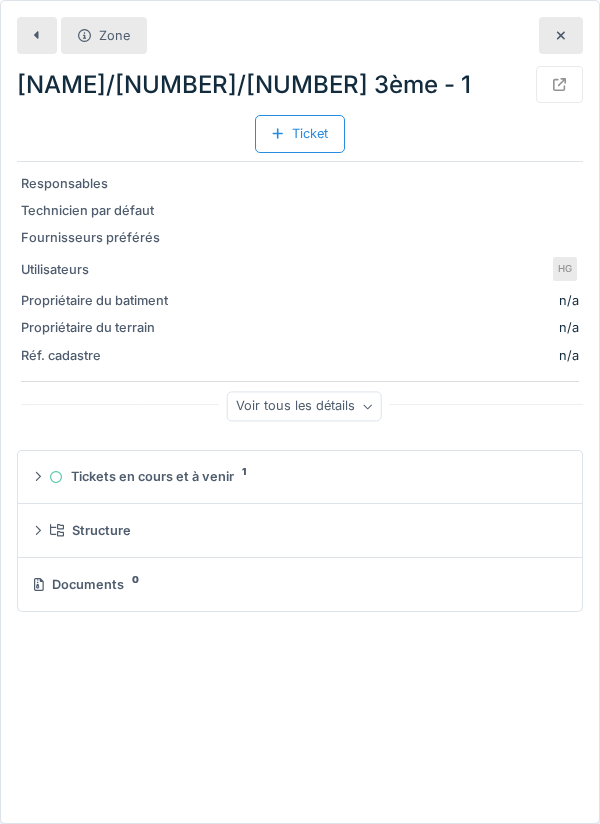 click on "Zone" at bounding box center (114, 35) 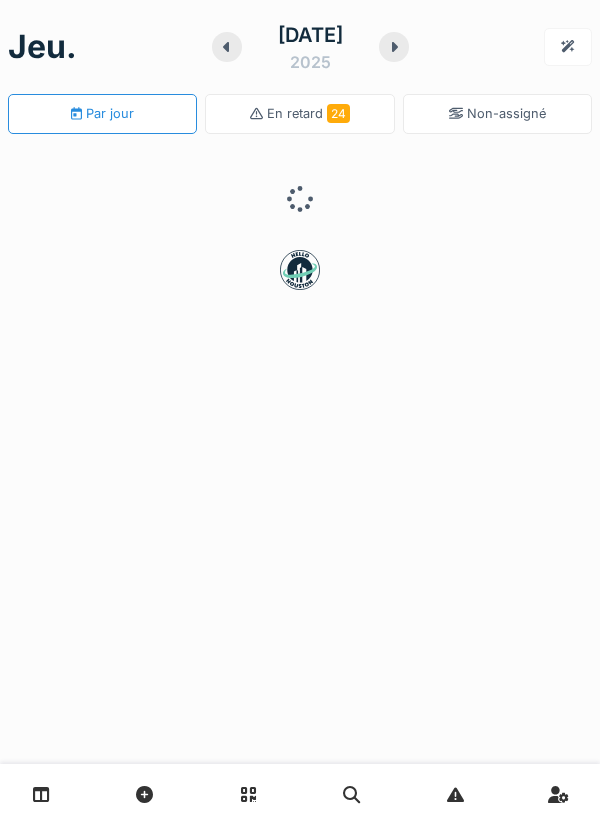 scroll, scrollTop: 0, scrollLeft: 0, axis: both 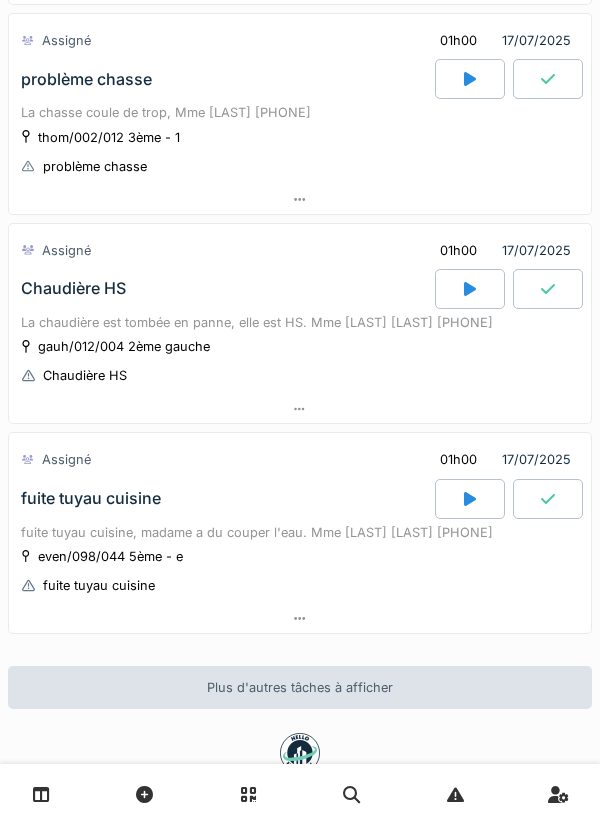 click on "Chaudière HS" at bounding box center [85, 375] 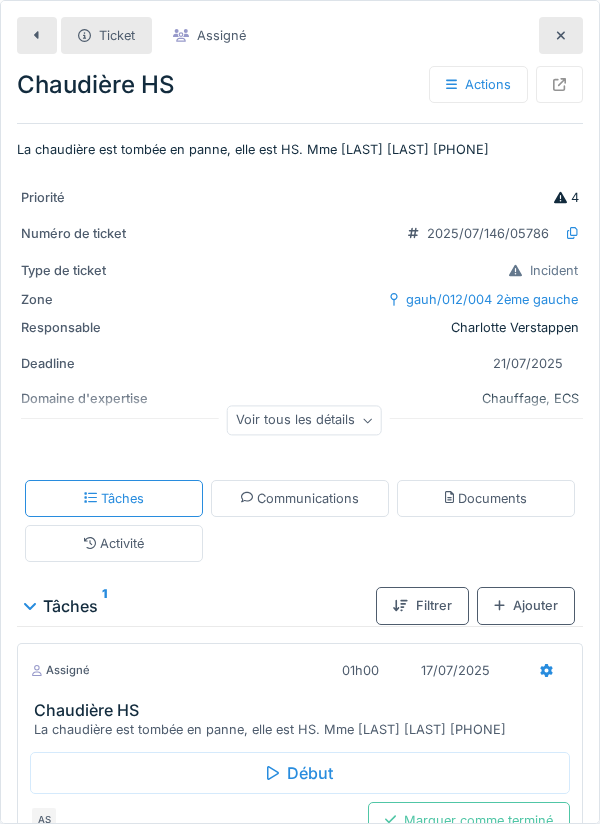 scroll, scrollTop: 117, scrollLeft: 0, axis: vertical 